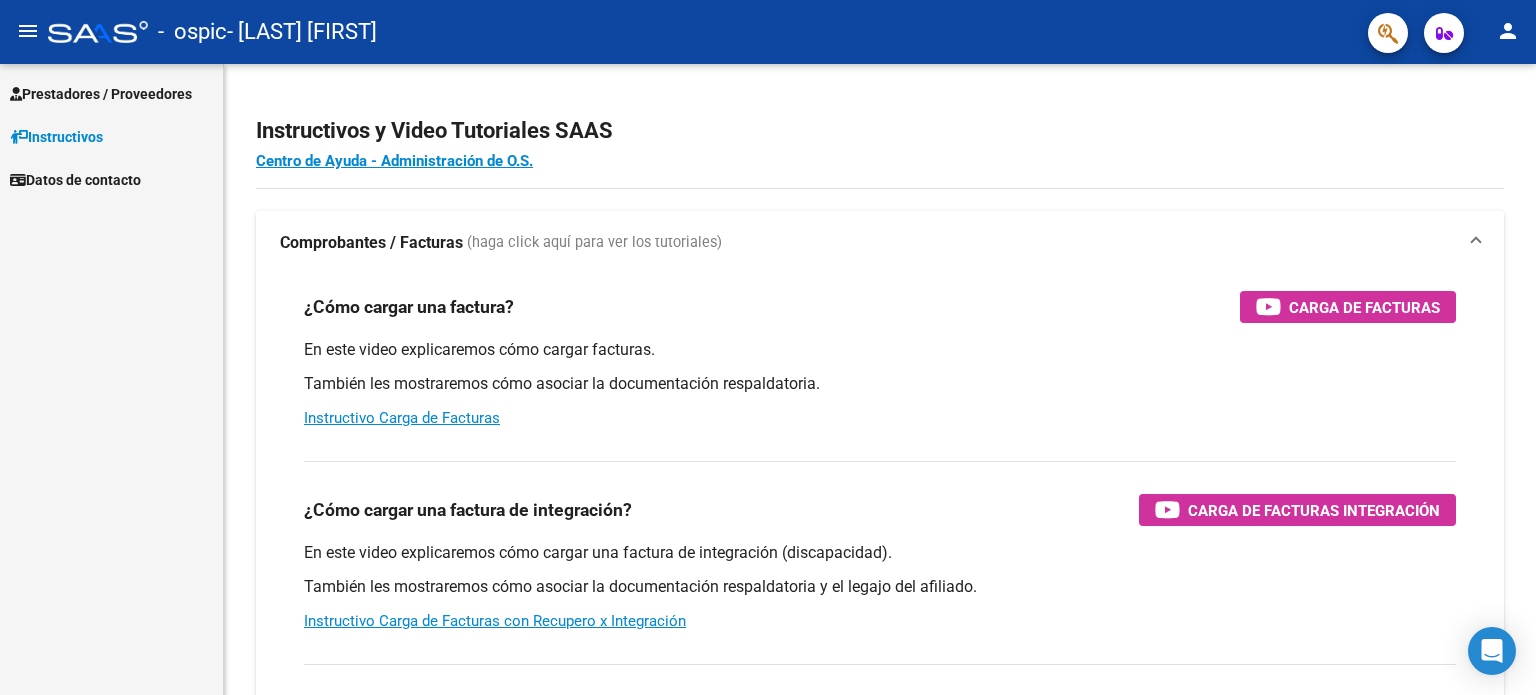 scroll, scrollTop: 0, scrollLeft: 0, axis: both 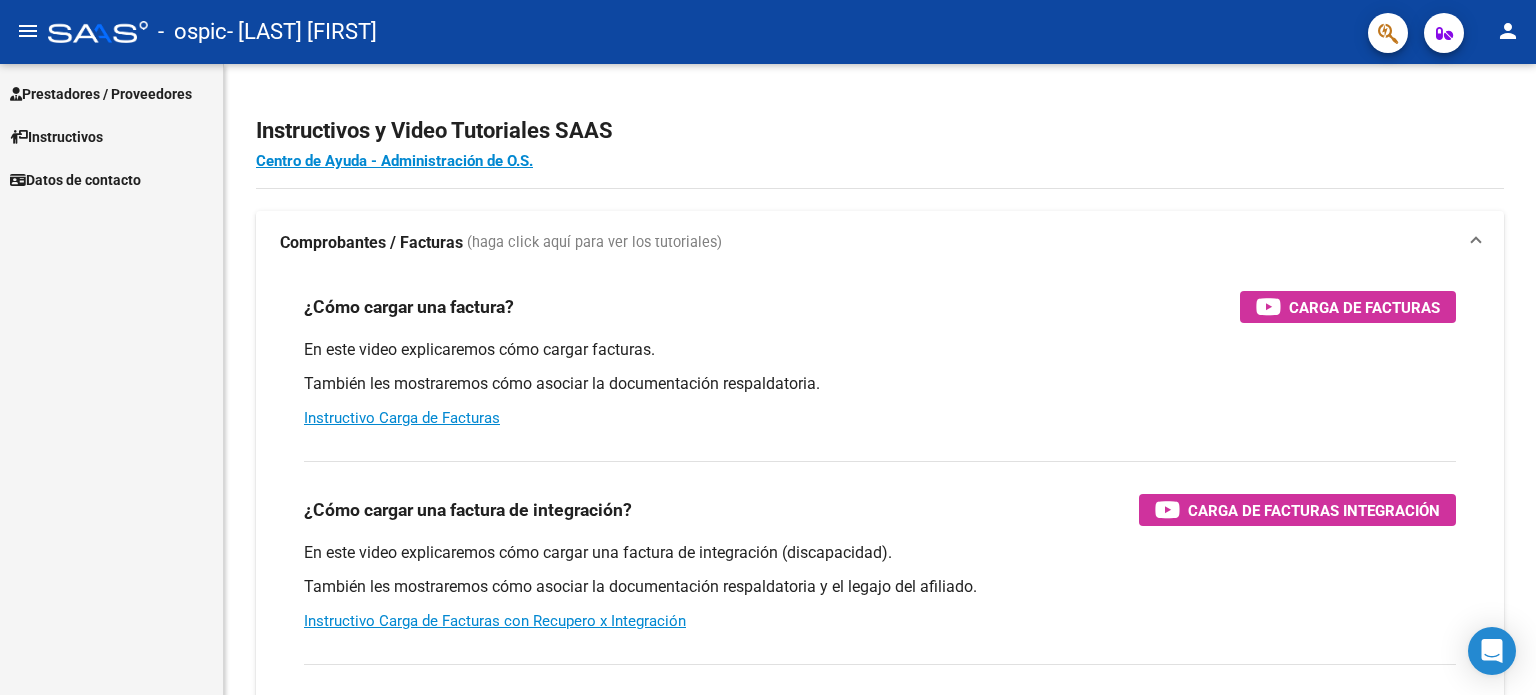 click on "Instructivos" at bounding box center (56, 137) 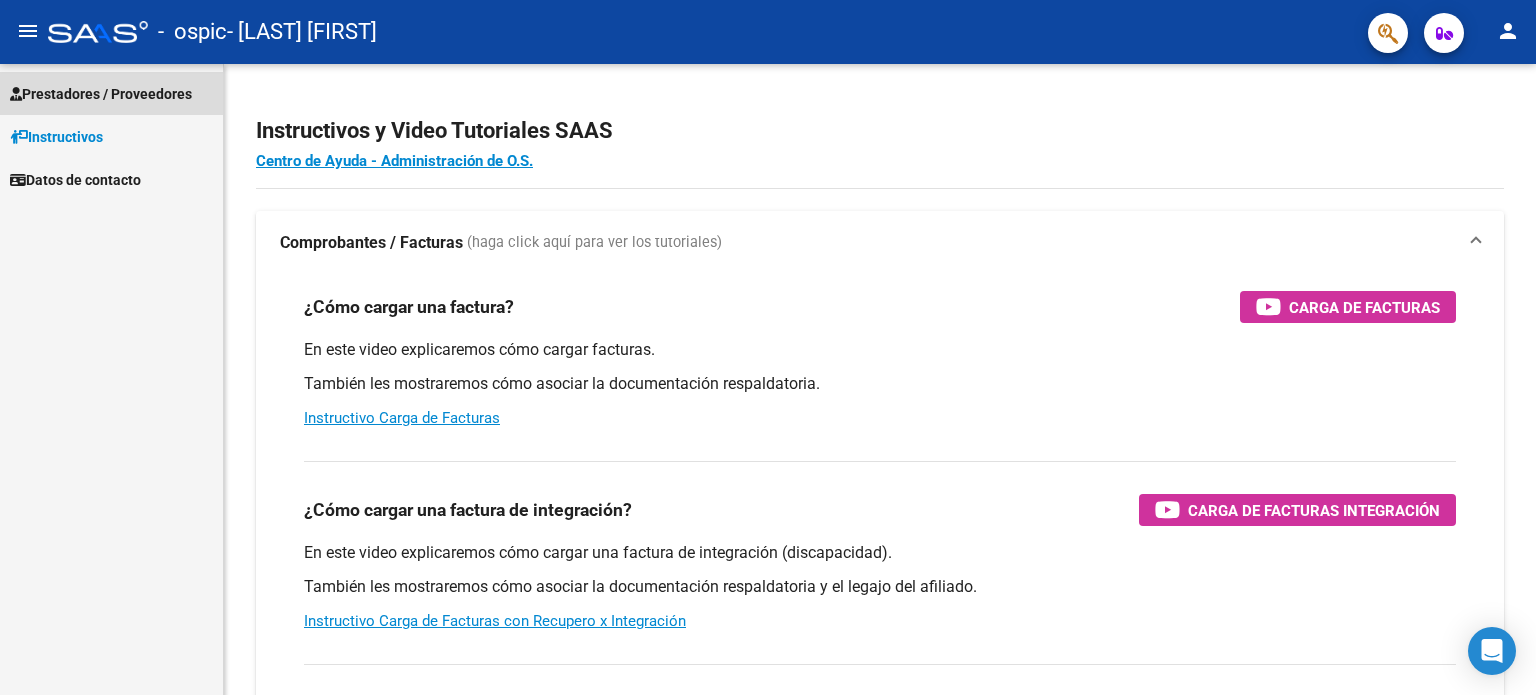 click on "Prestadores / Proveedores" at bounding box center [101, 94] 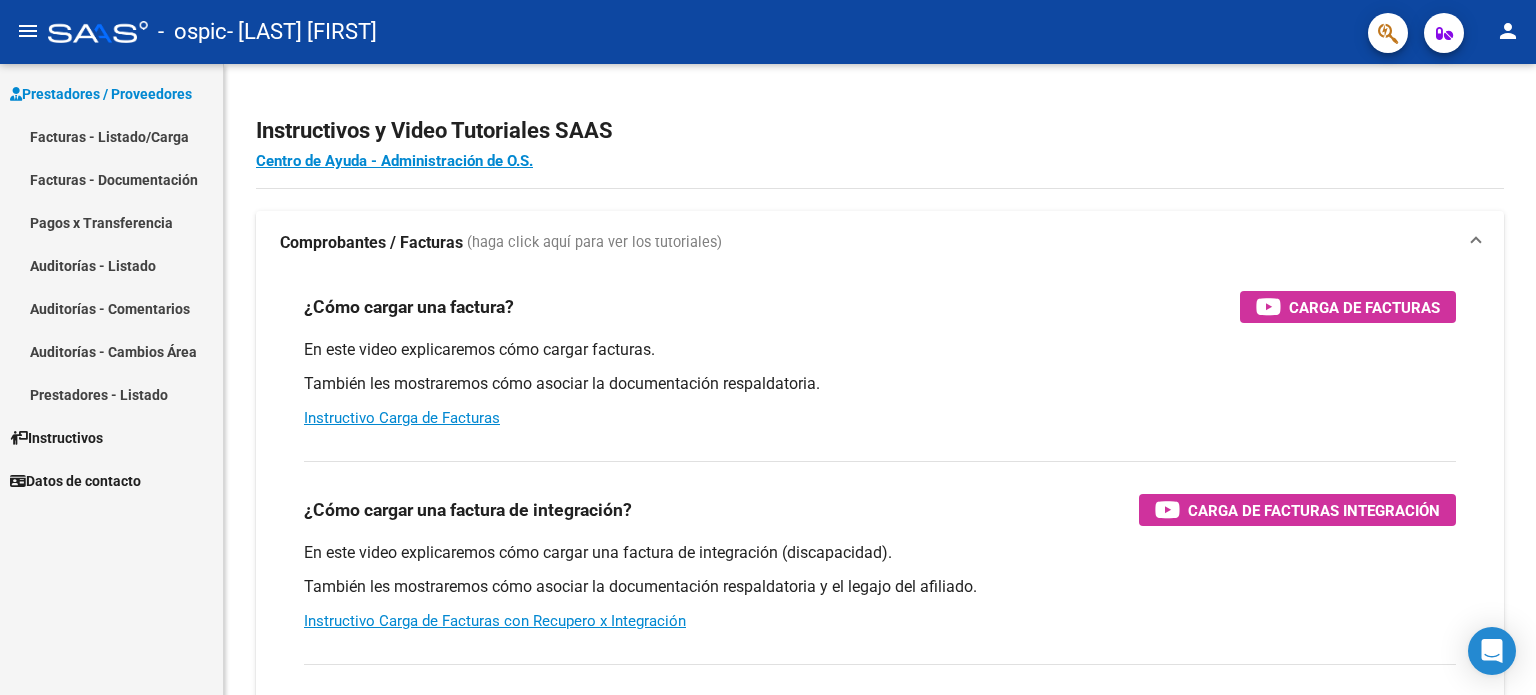 click on "Facturas - Listado/Carga" at bounding box center (111, 136) 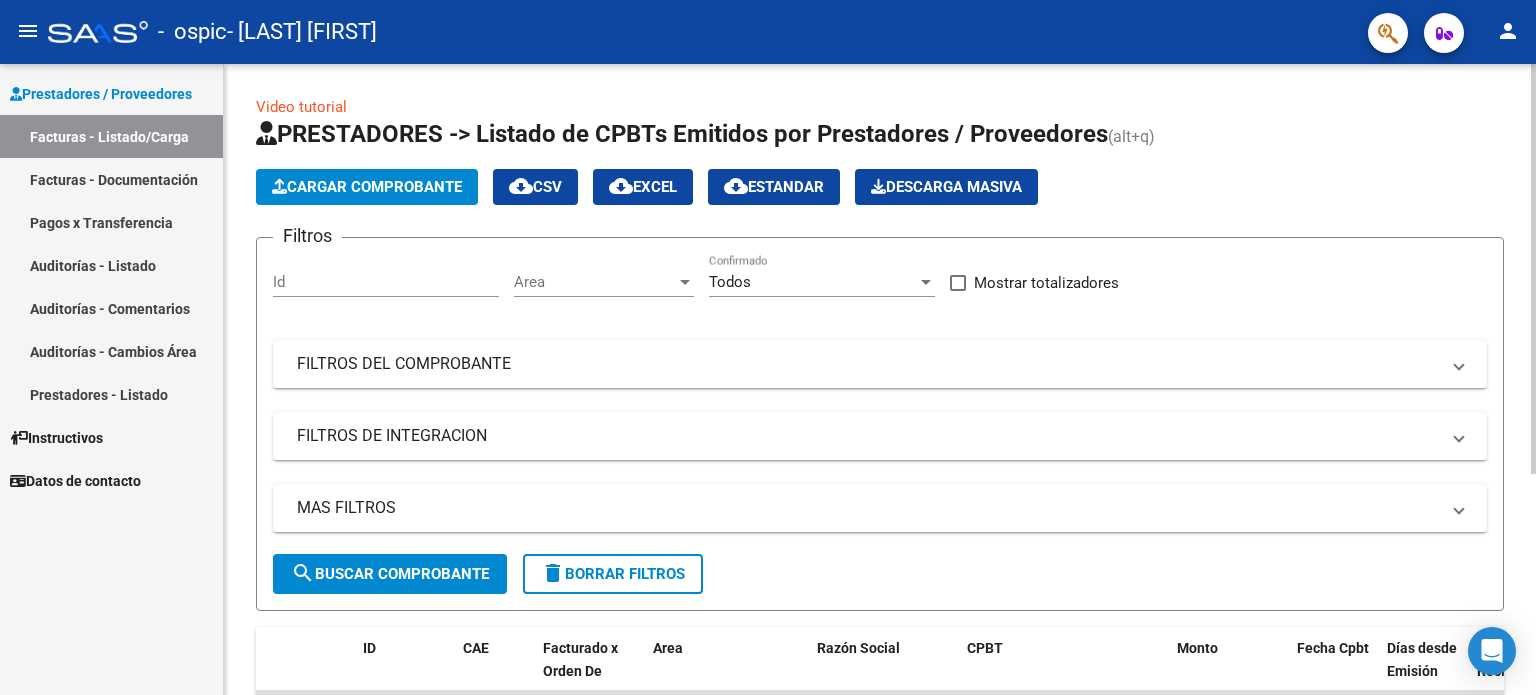 click on "Cargar Comprobante" 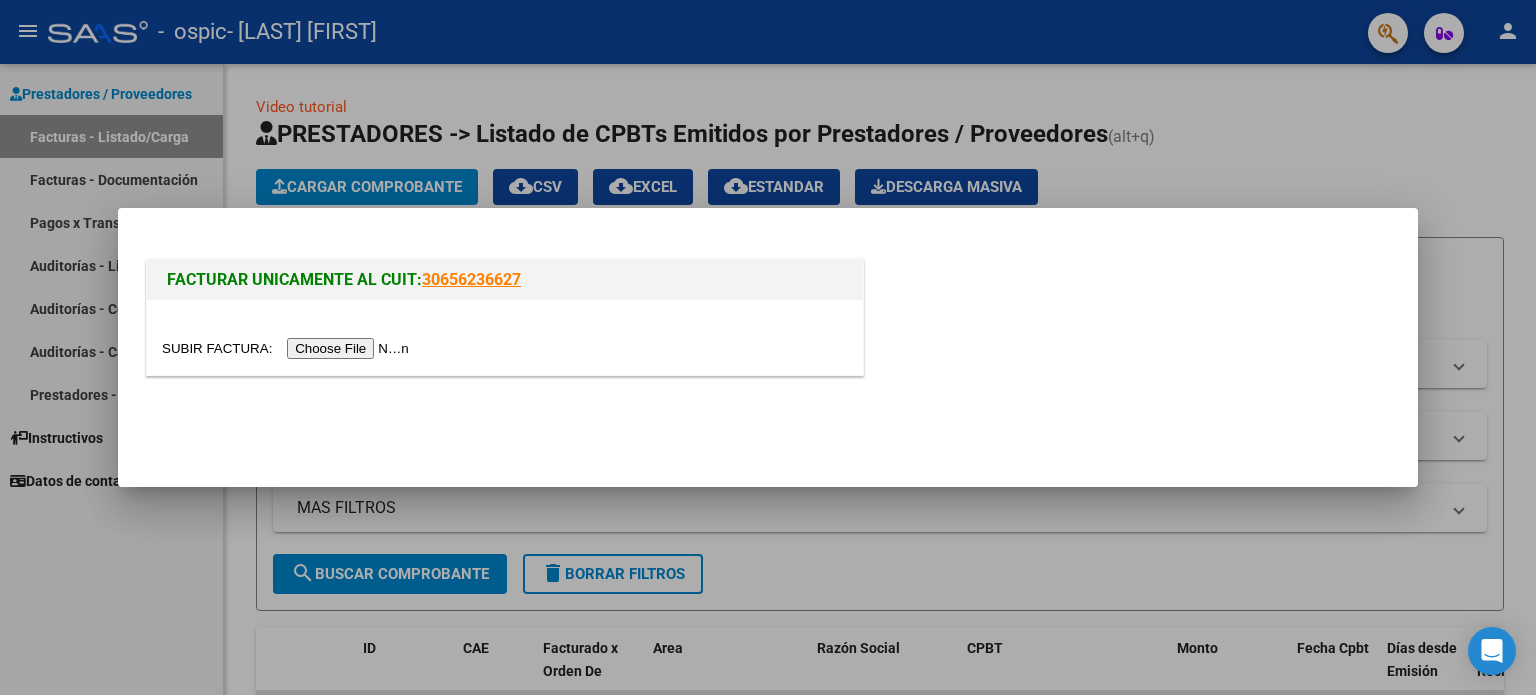 click at bounding box center [288, 348] 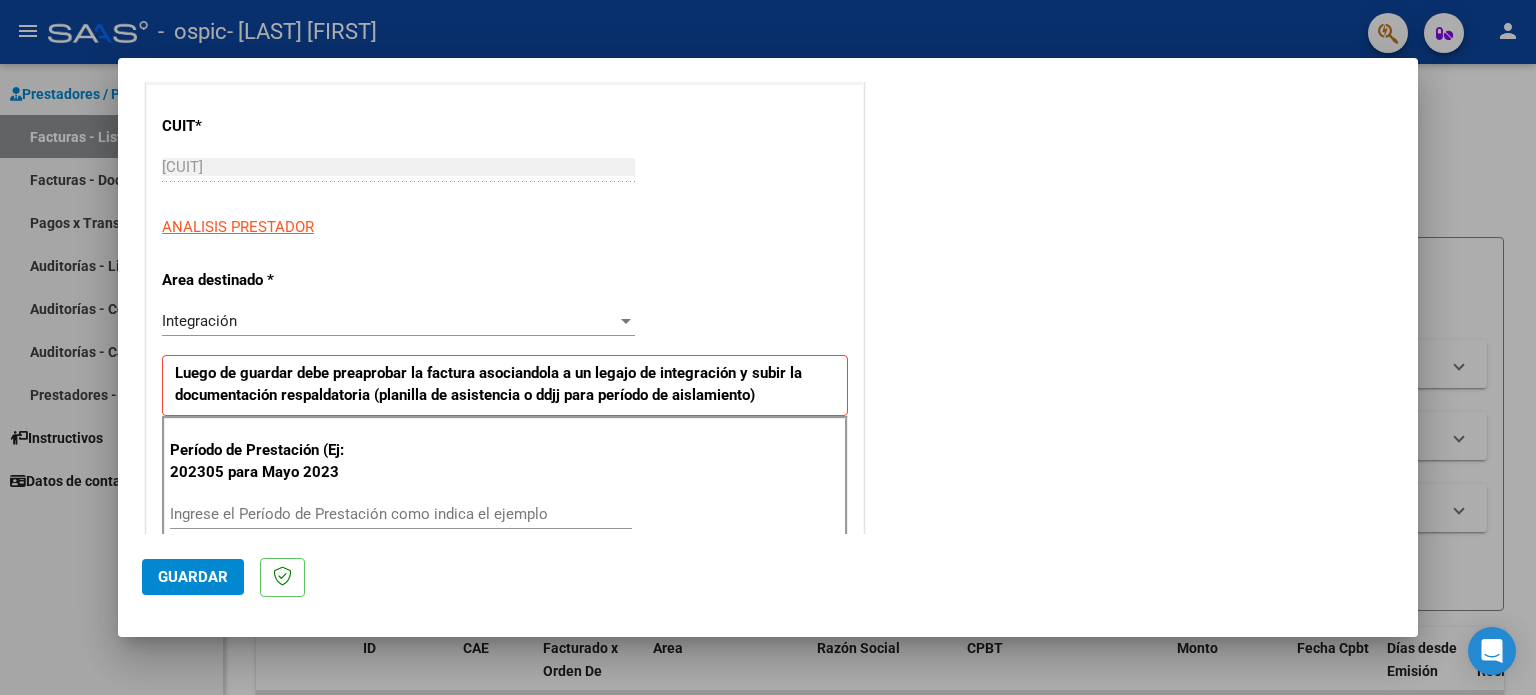 scroll, scrollTop: 300, scrollLeft: 0, axis: vertical 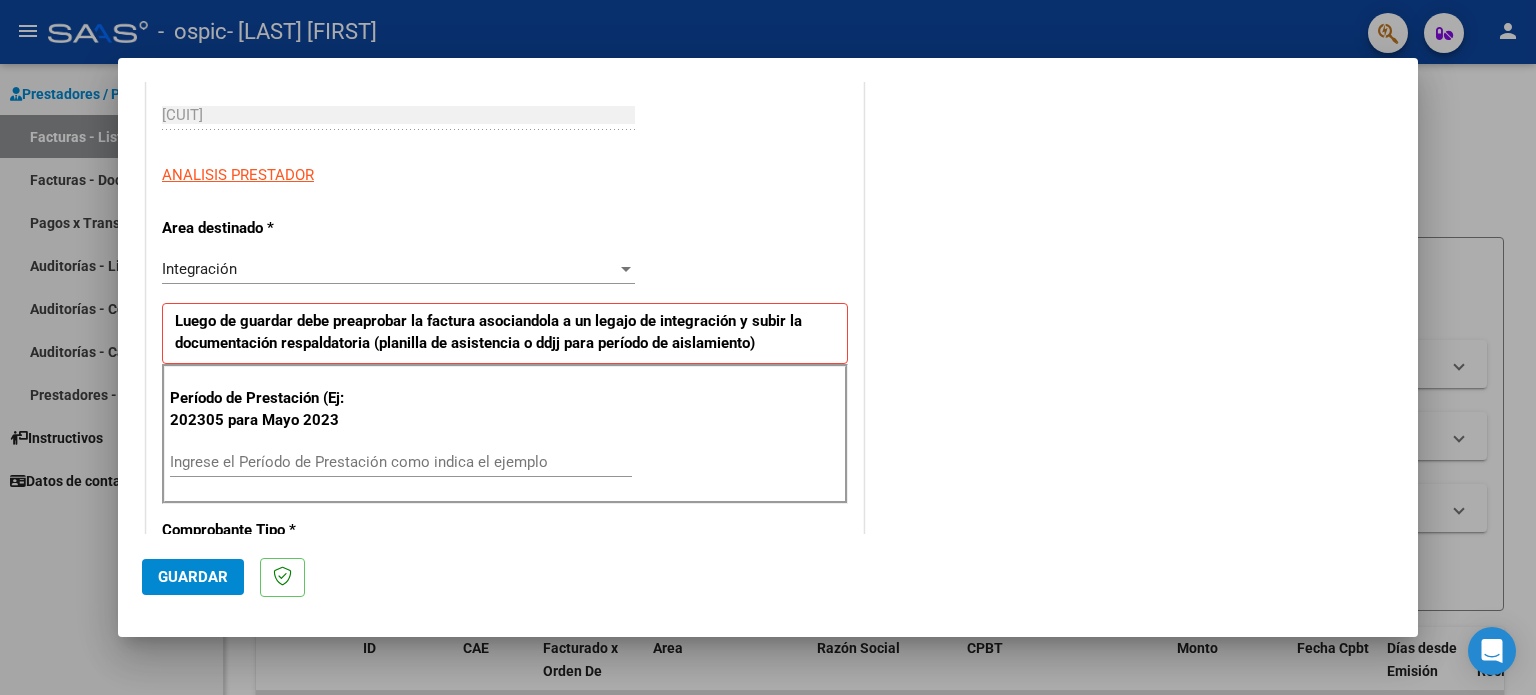 click on "Integración" at bounding box center [389, 269] 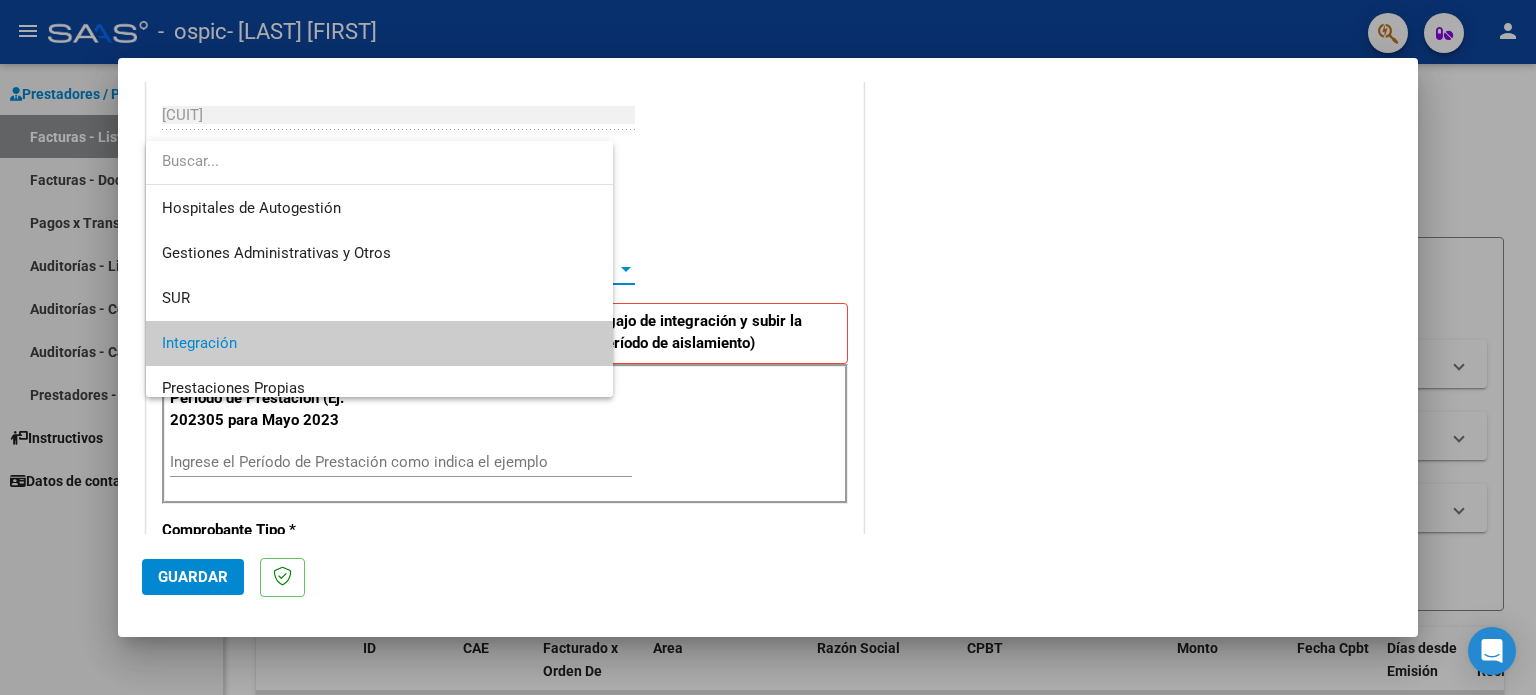 scroll, scrollTop: 74, scrollLeft: 0, axis: vertical 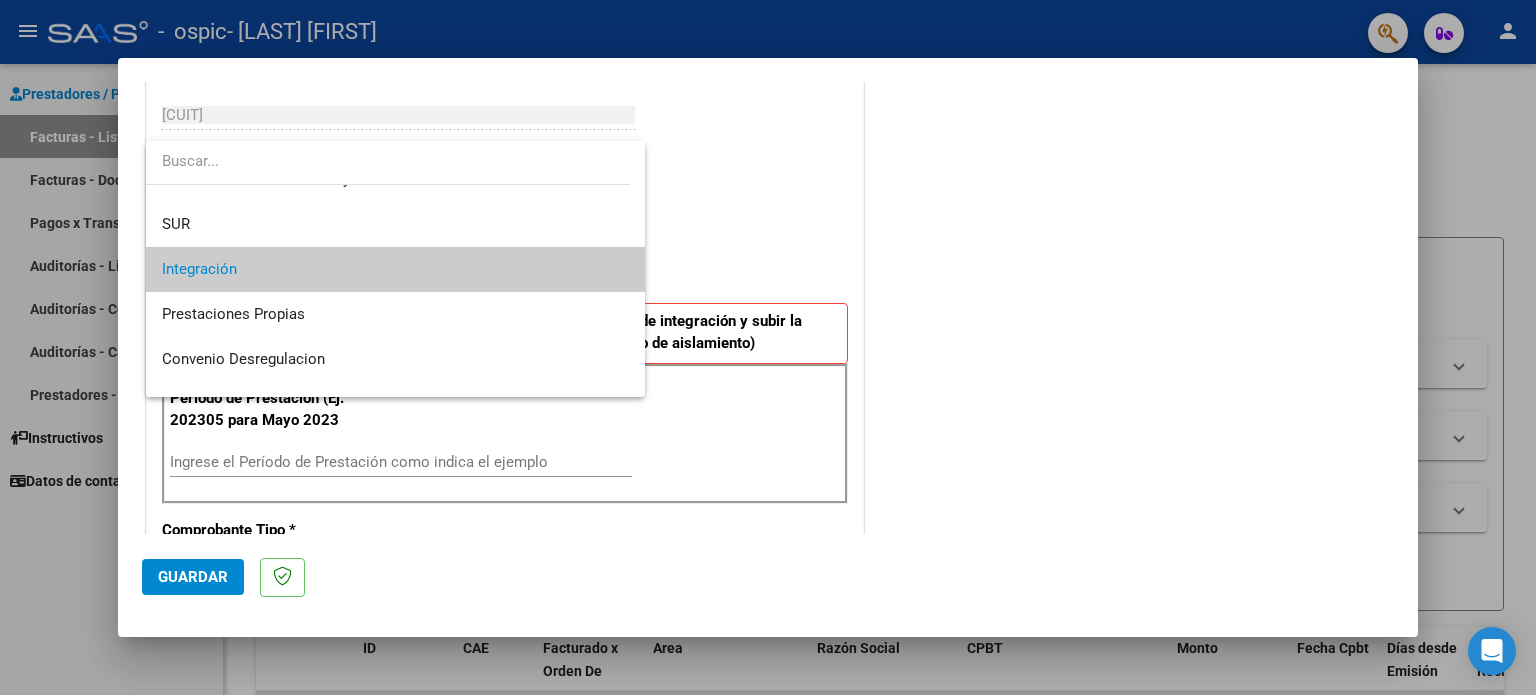 click on "Integración" at bounding box center [396, 269] 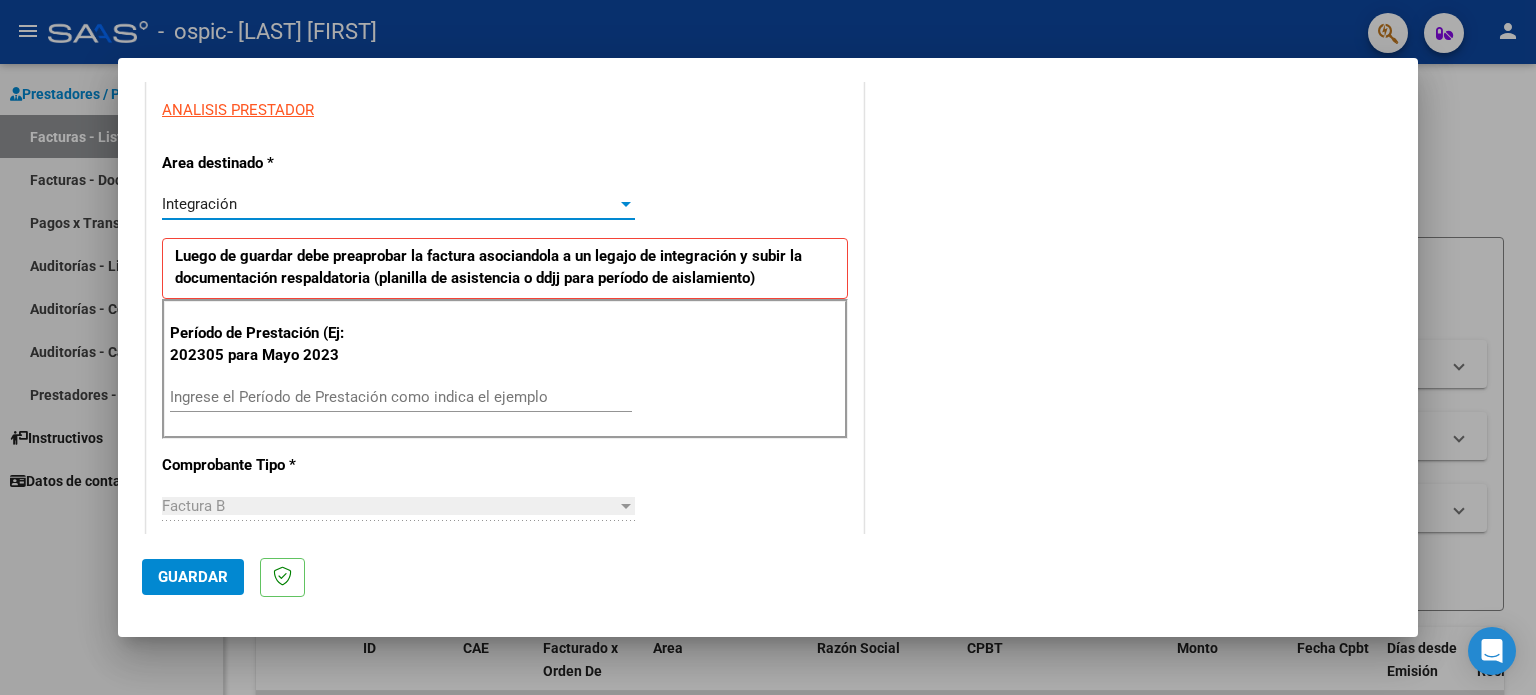 scroll, scrollTop: 400, scrollLeft: 0, axis: vertical 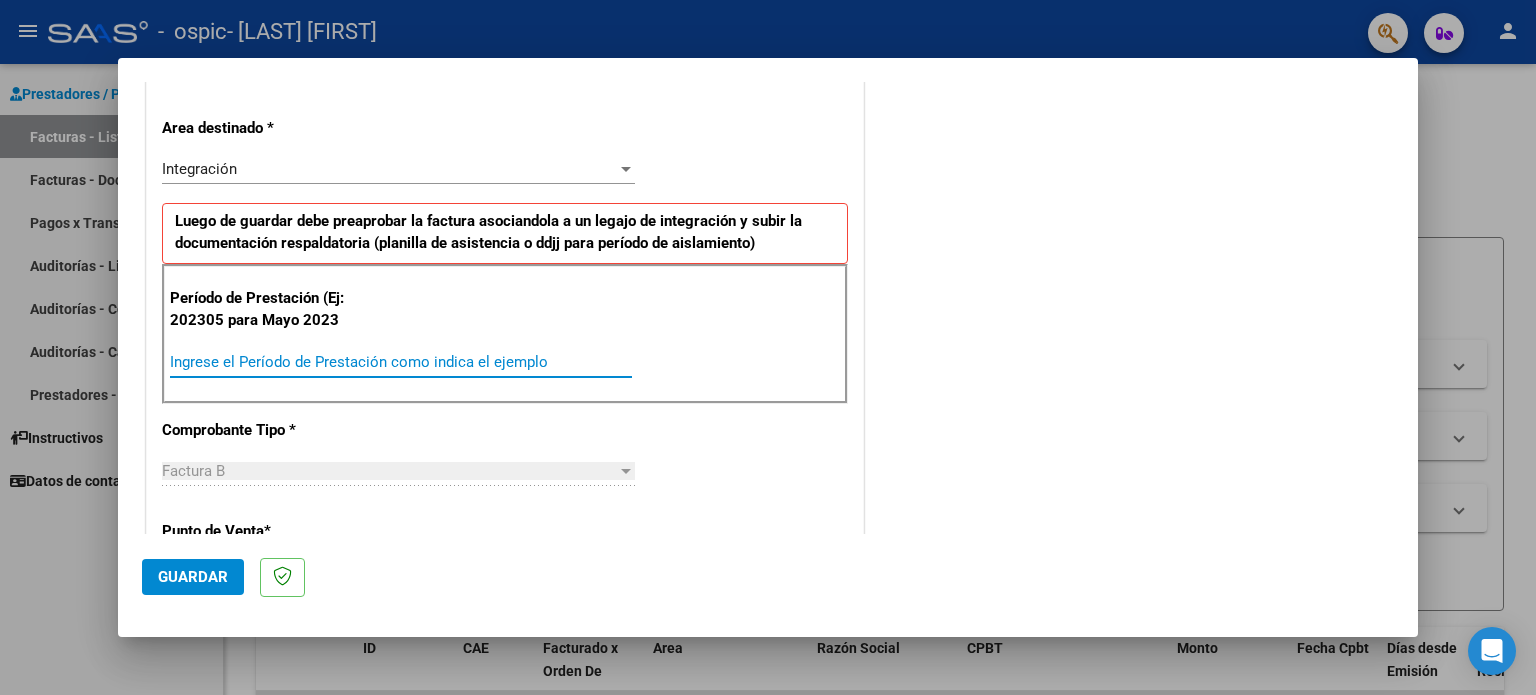 click on "Ingrese el Período de Prestación como indica el ejemplo" at bounding box center [401, 362] 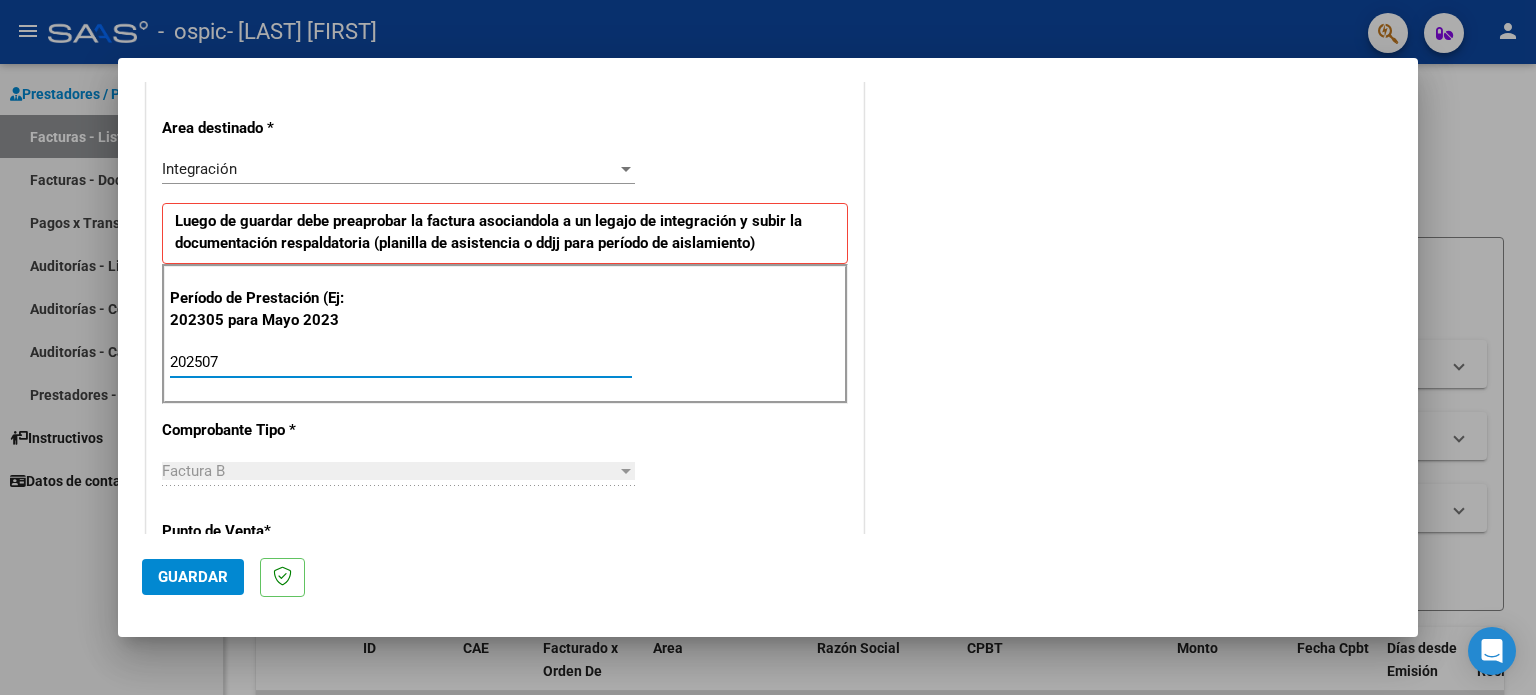 type on "202507" 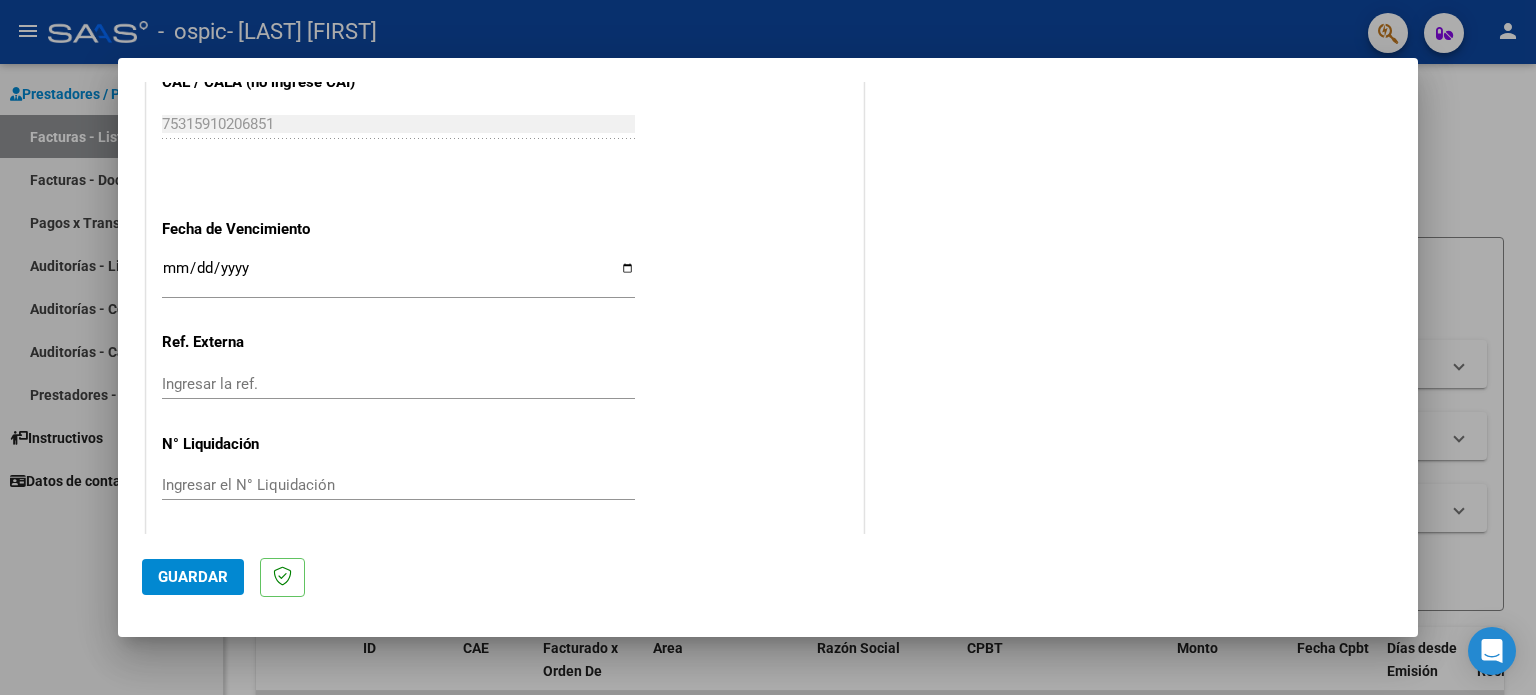 scroll, scrollTop: 1268, scrollLeft: 0, axis: vertical 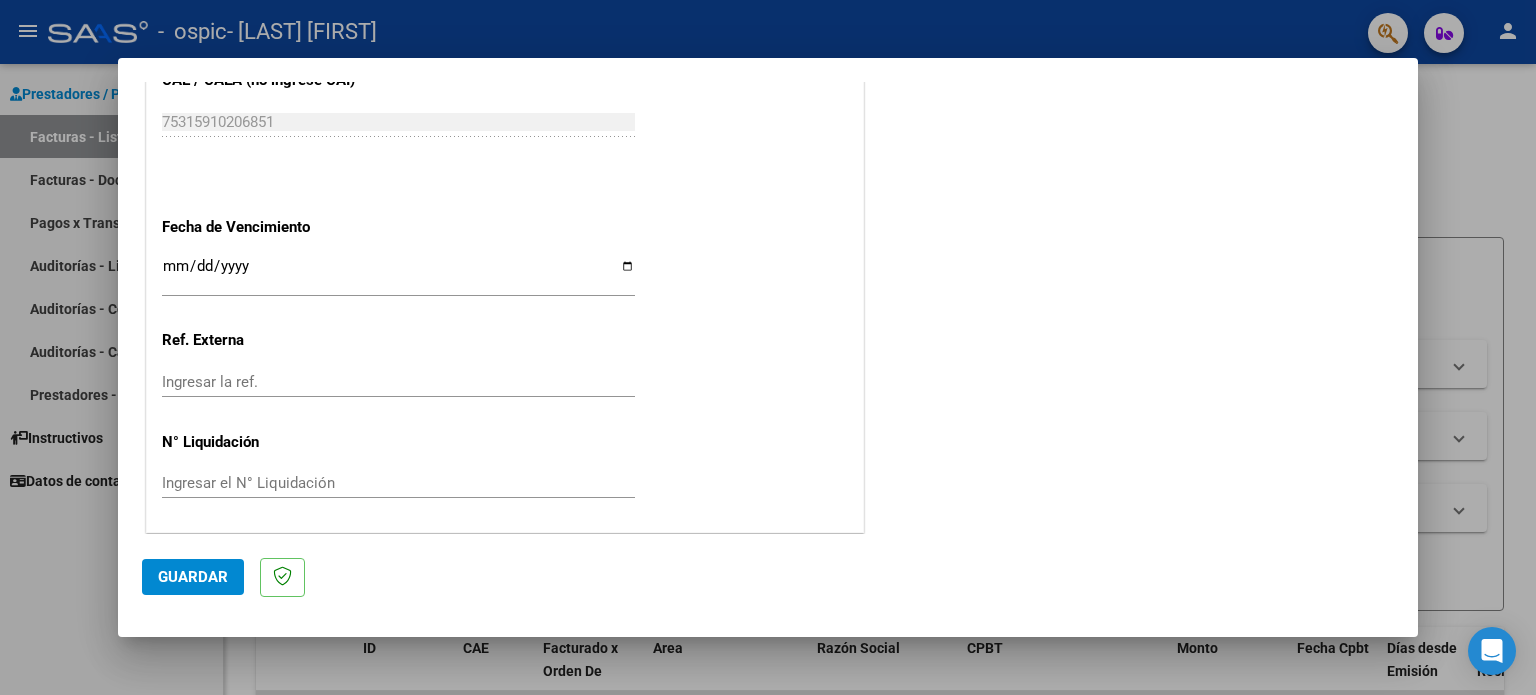 click on "Ingresar la fecha" at bounding box center (398, 274) 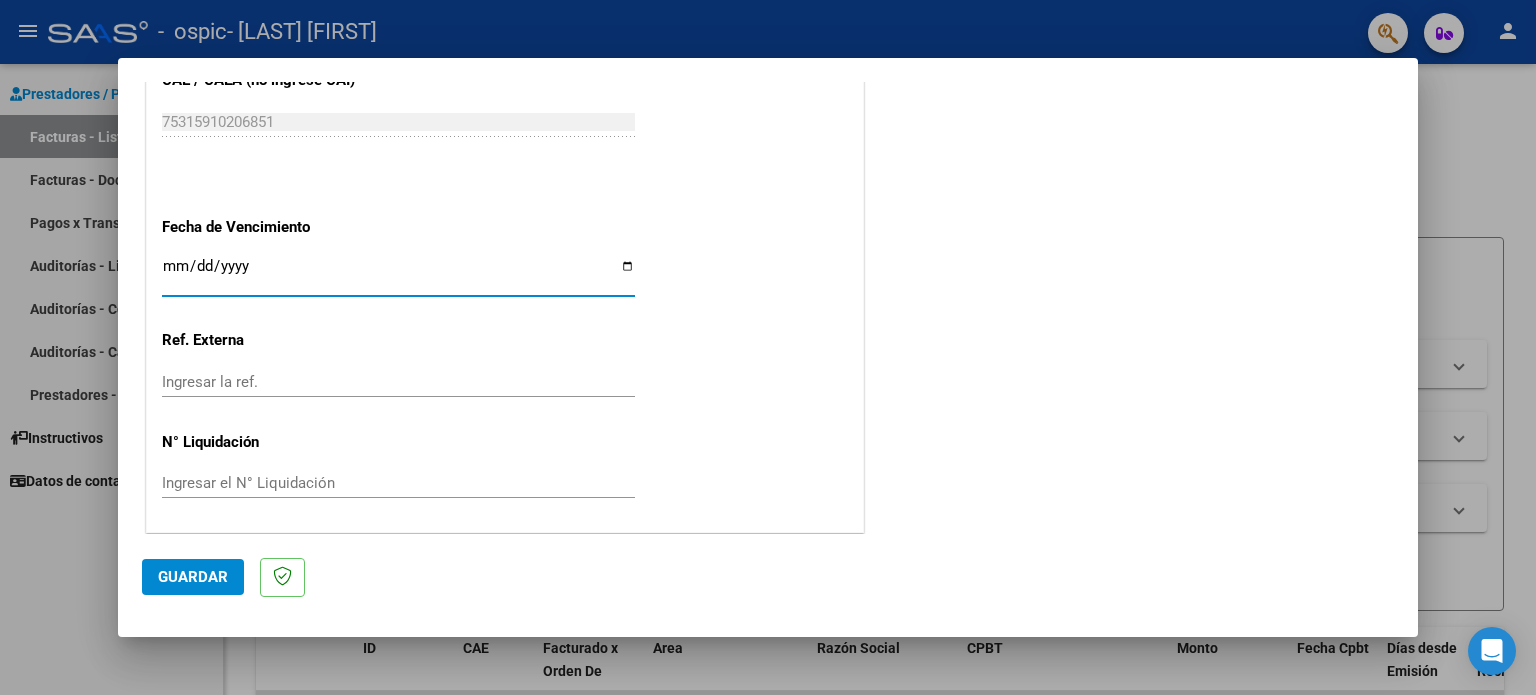 click on "Ingresar la fecha" at bounding box center (398, 274) 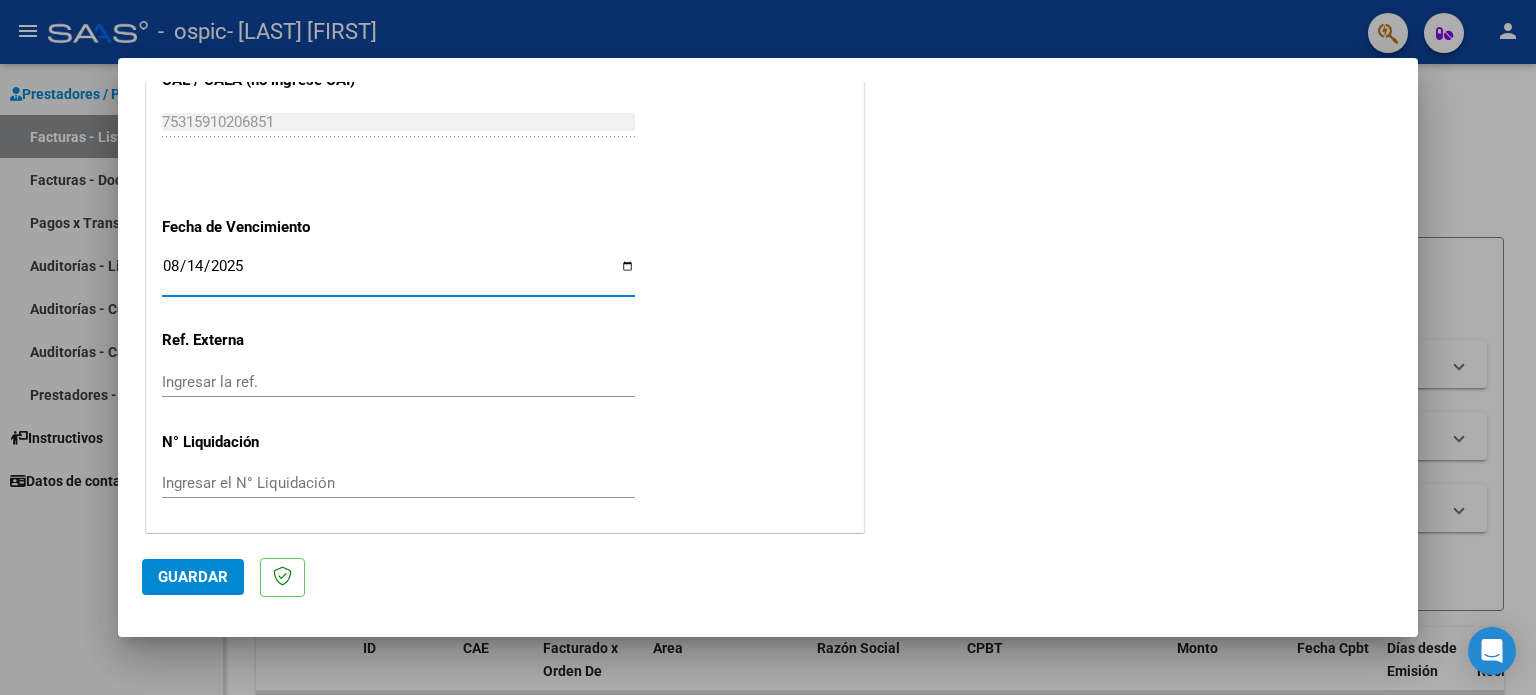 type on "2025-08-14" 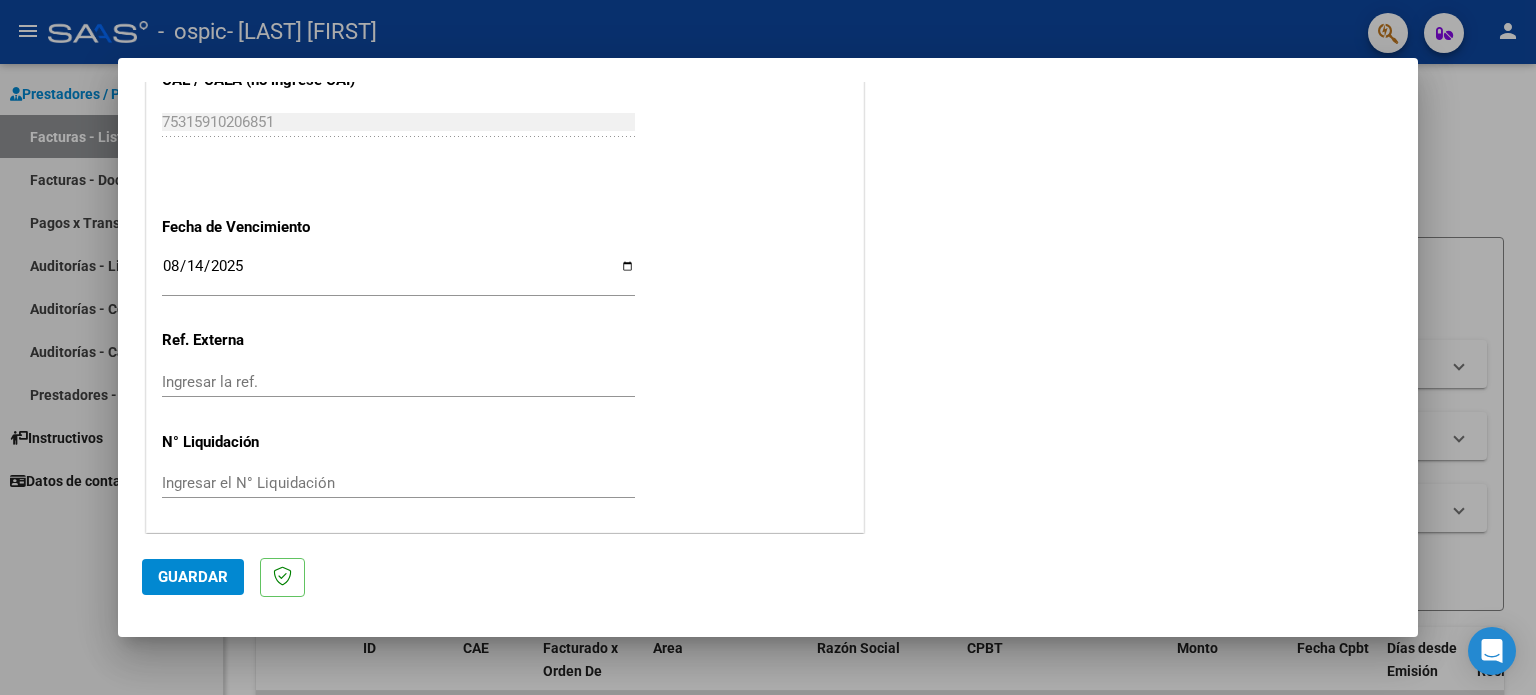 click on "Ingresar la ref." at bounding box center [398, 382] 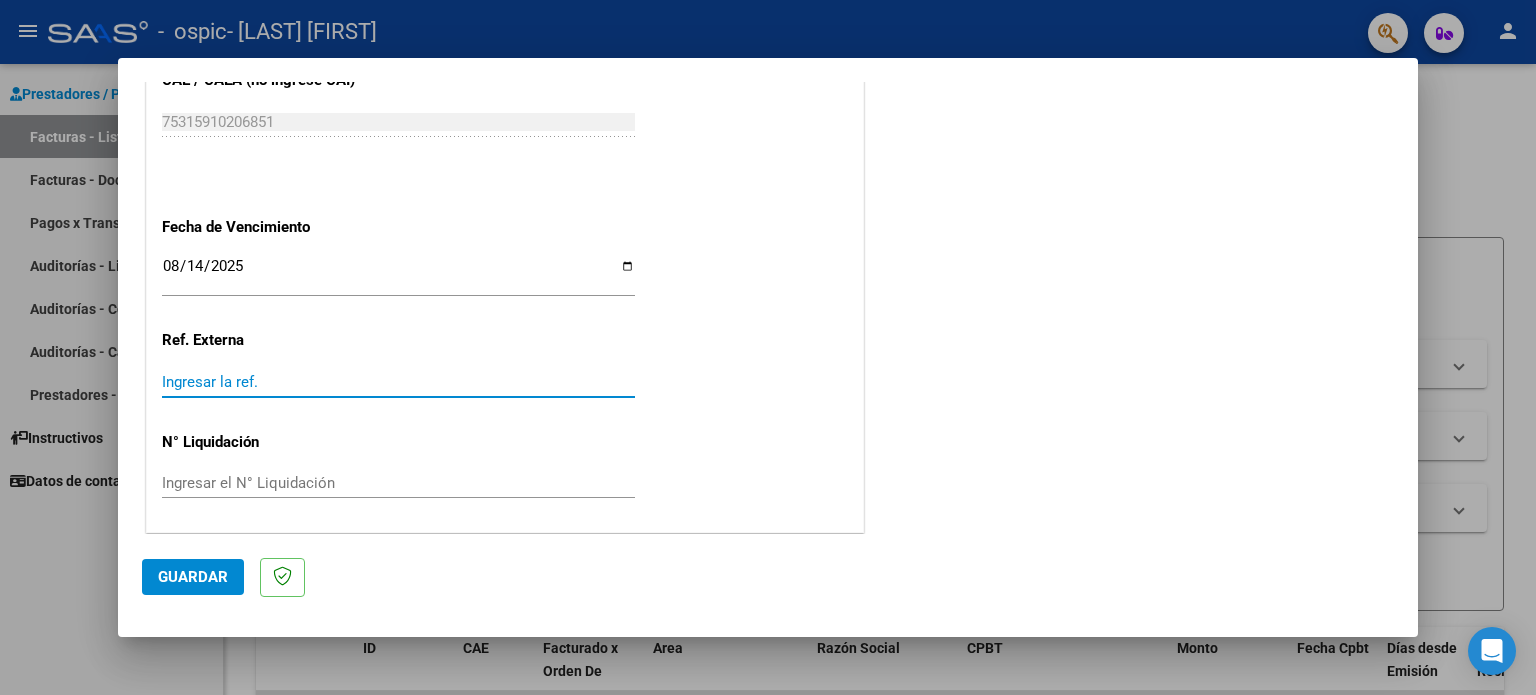 click on "Ingresar la ref." at bounding box center [398, 382] 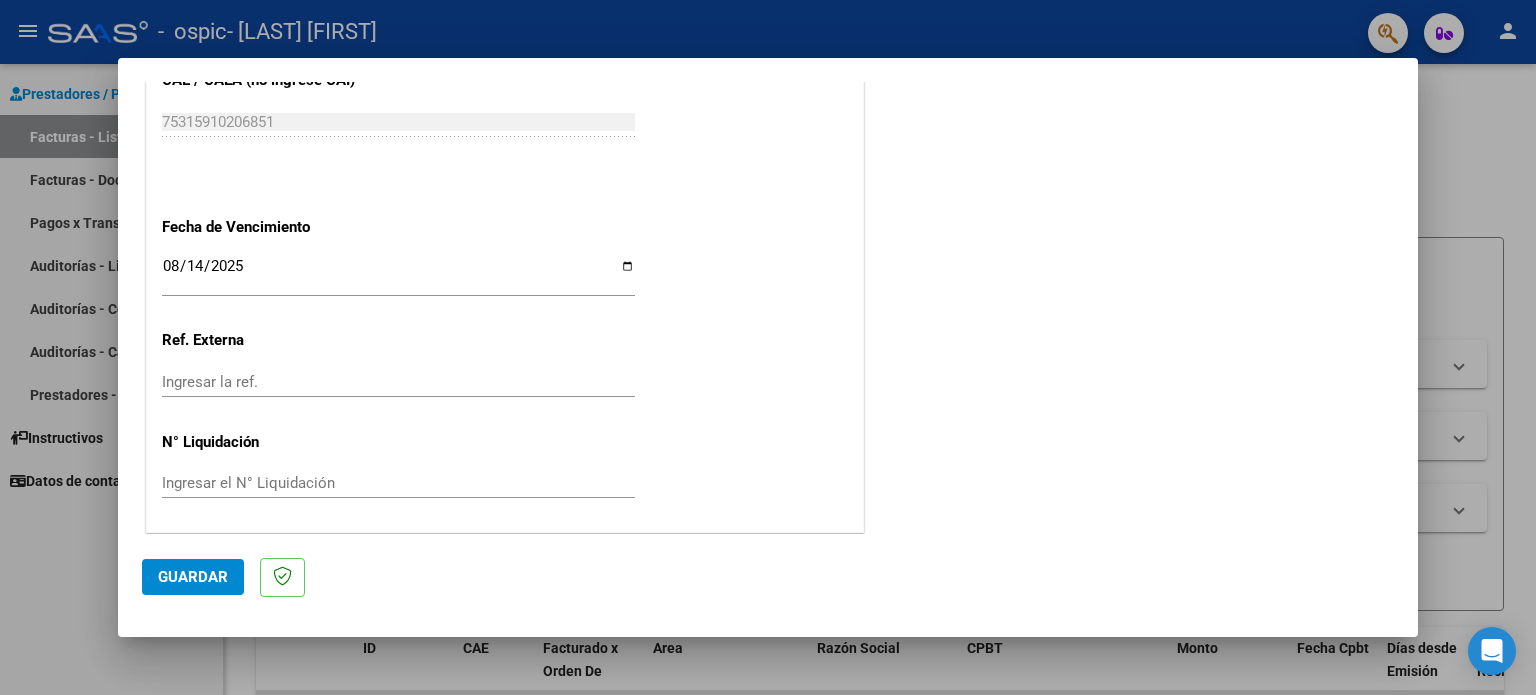 click on "Ingresar la ref." at bounding box center [398, 382] 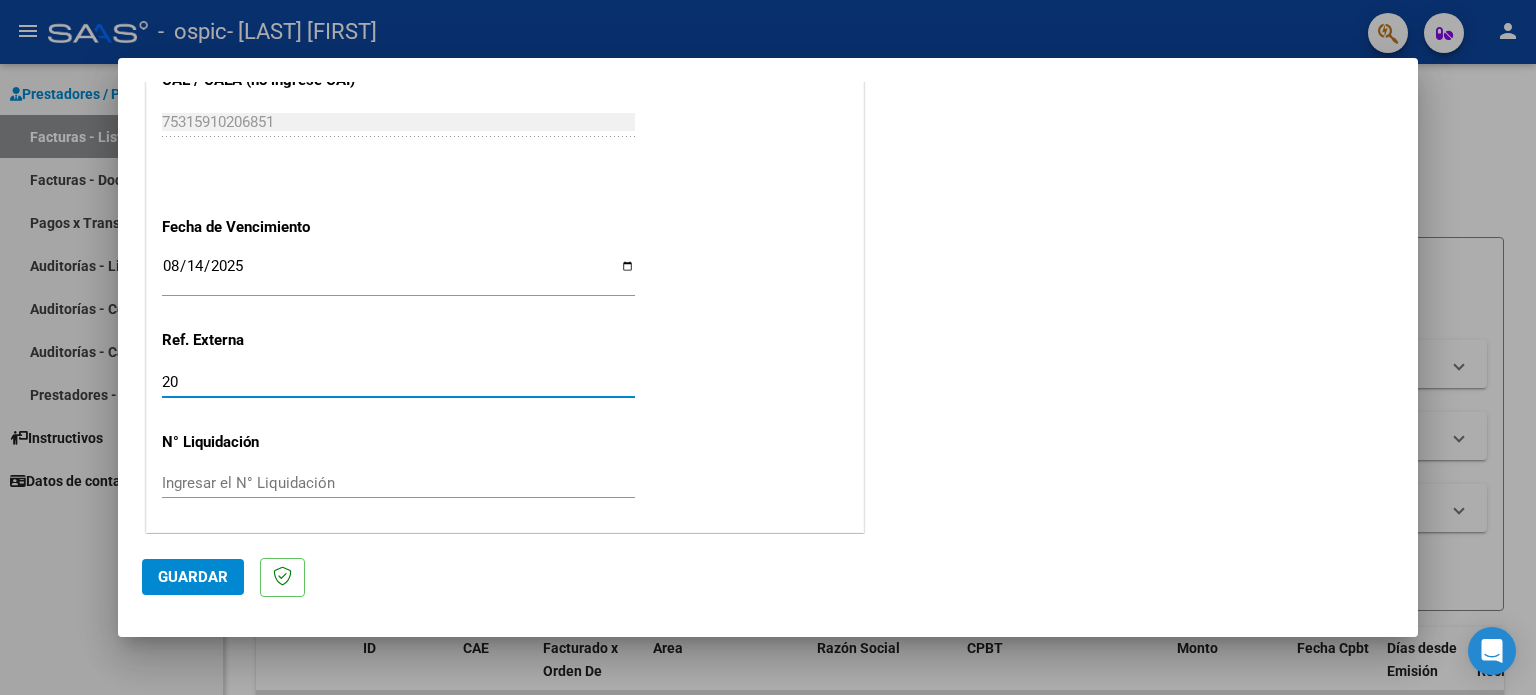 type on "2" 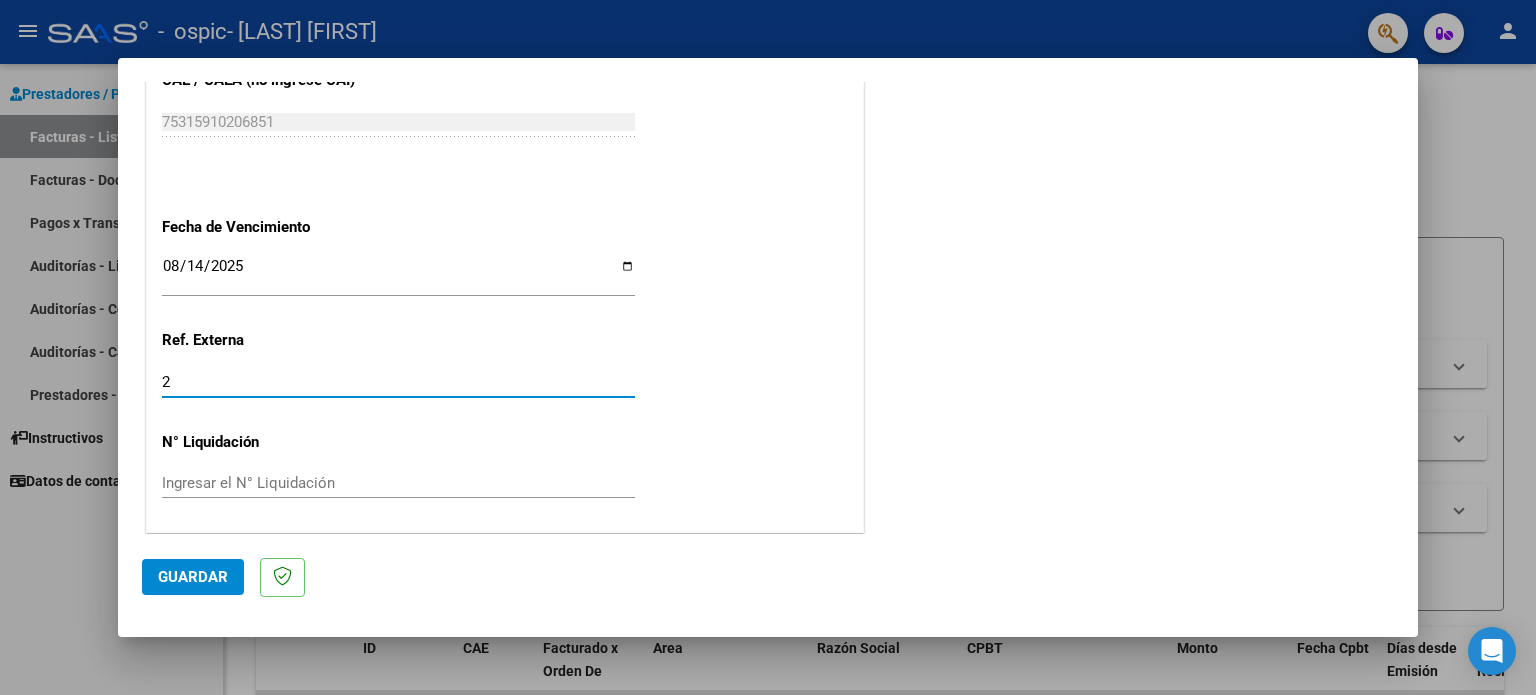 type 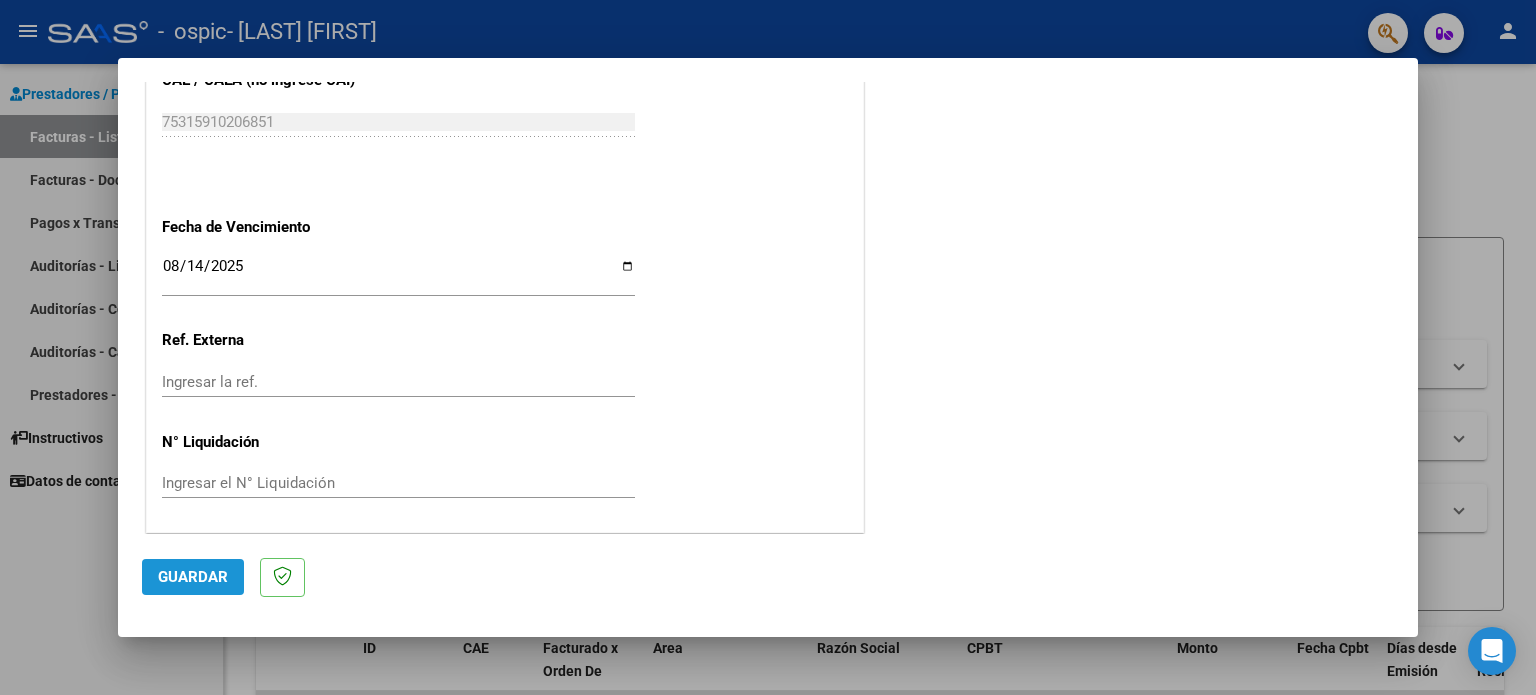 click on "Guardar" 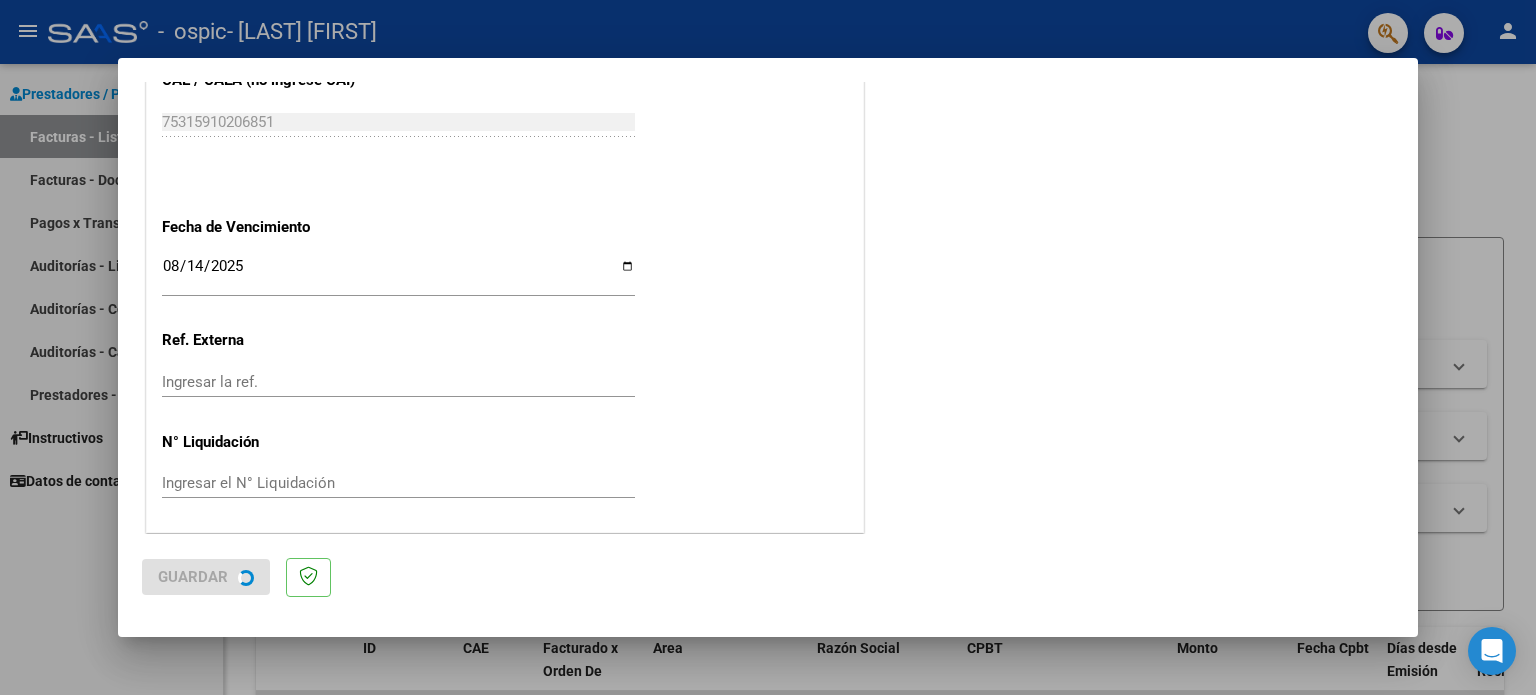 scroll, scrollTop: 0, scrollLeft: 0, axis: both 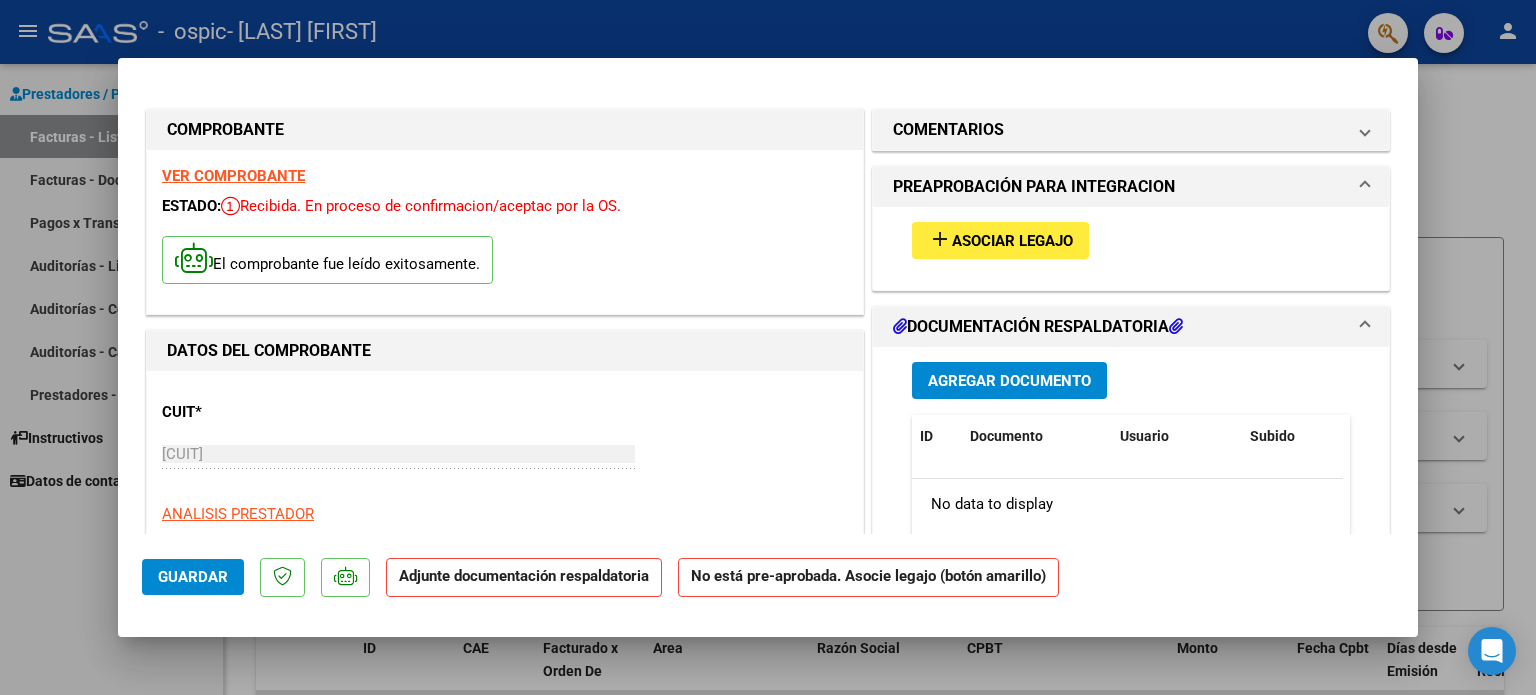 click on "Asociar Legajo" at bounding box center [1012, 241] 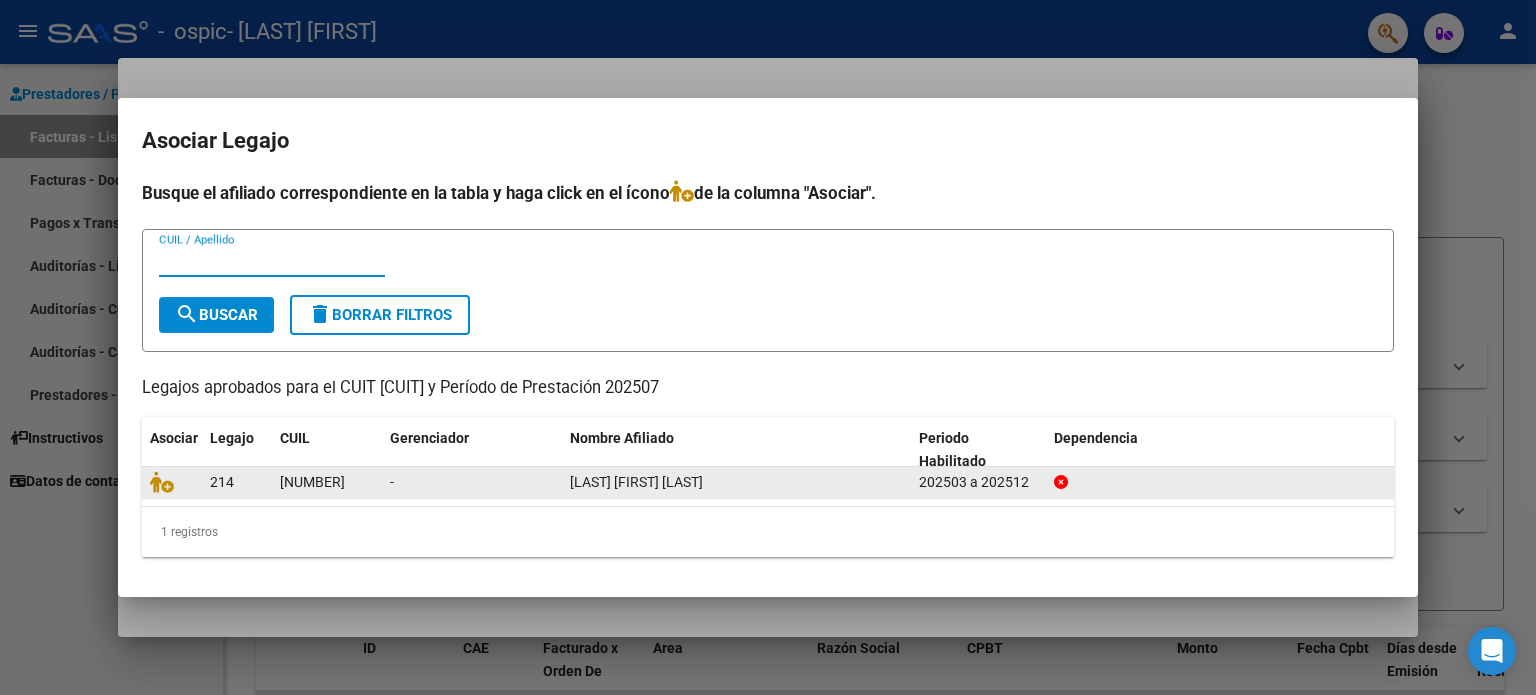 click on "20557163825" 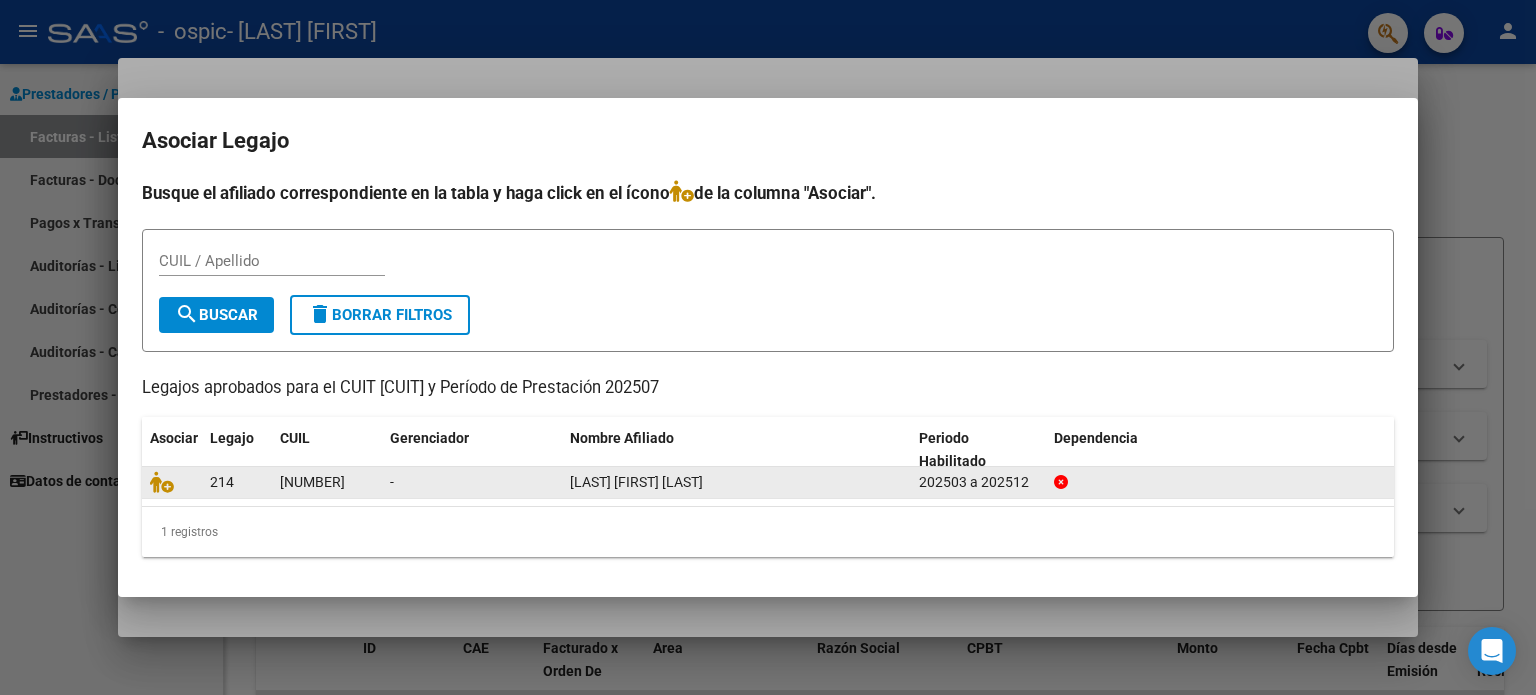 click on "20557163825" 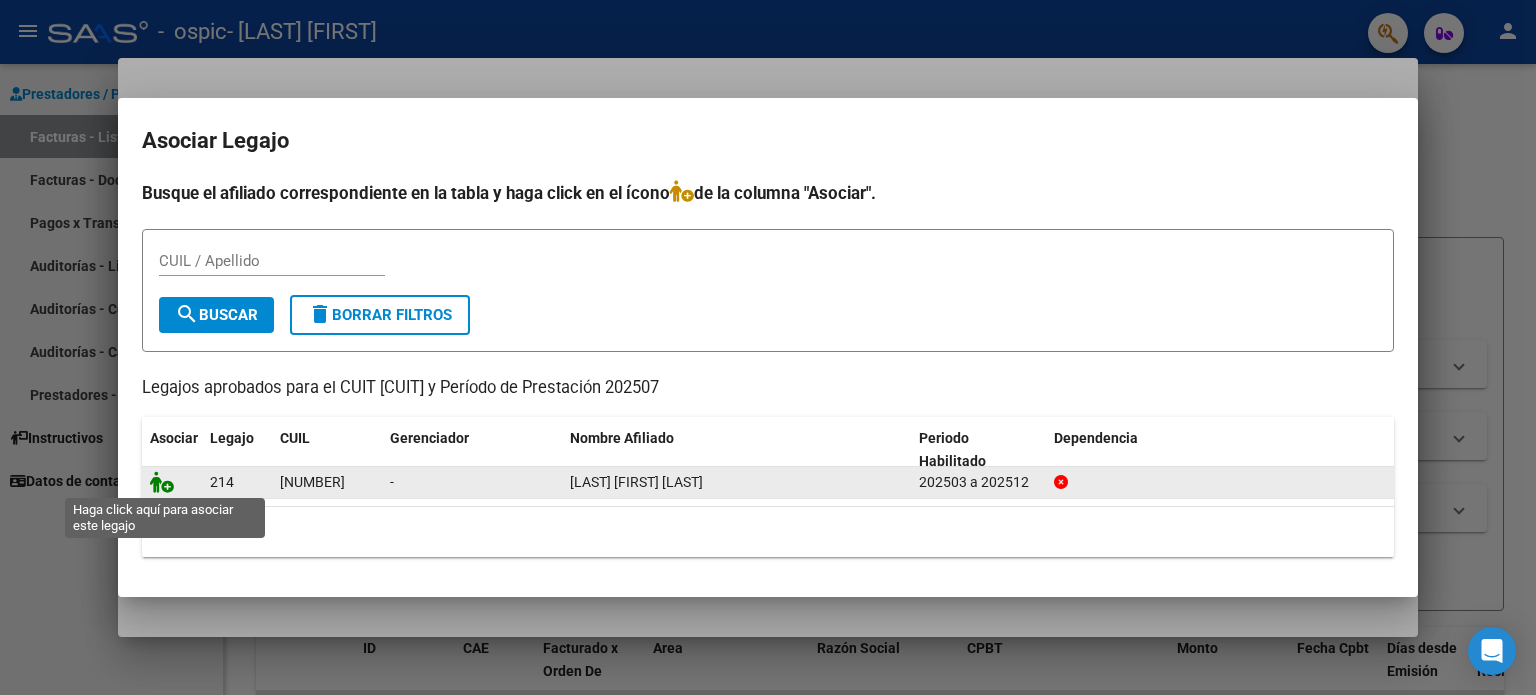 click 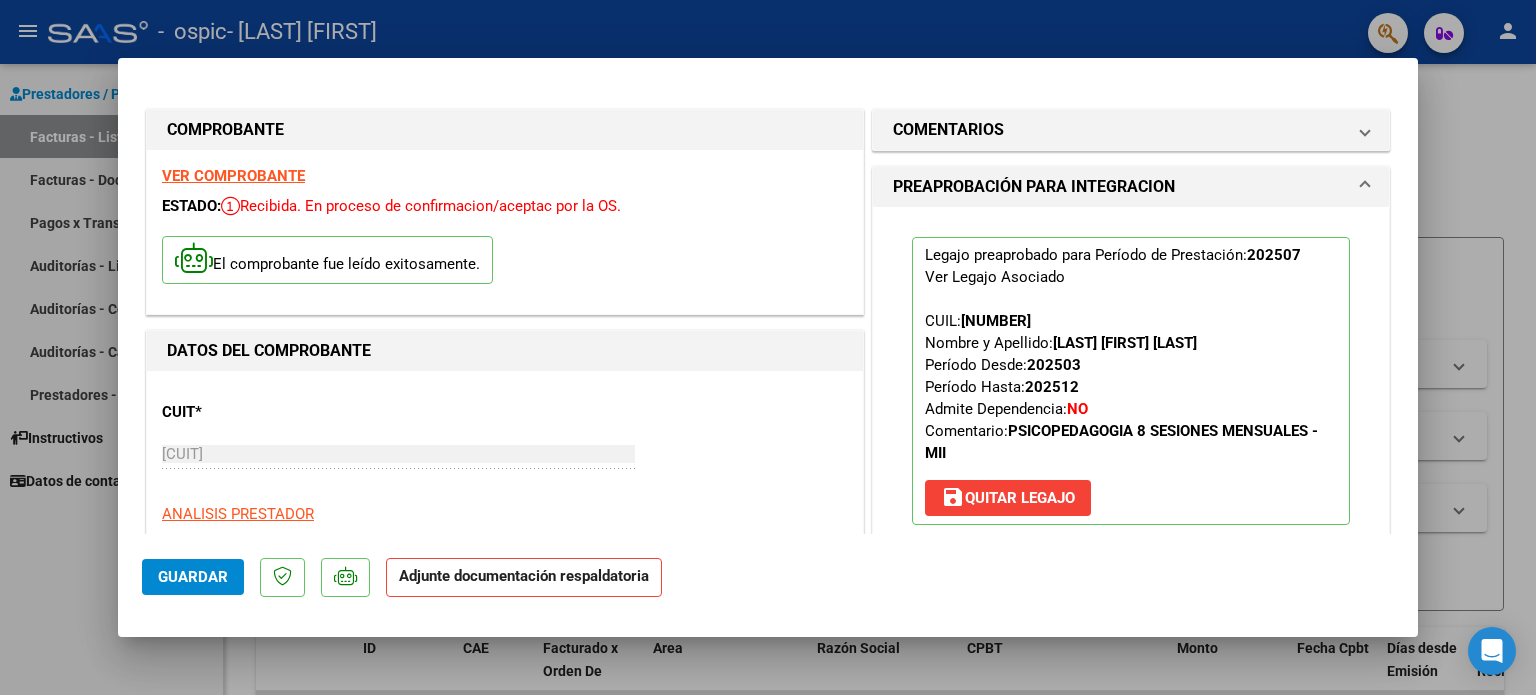 click on "Adjunte documentación respaldatoria" 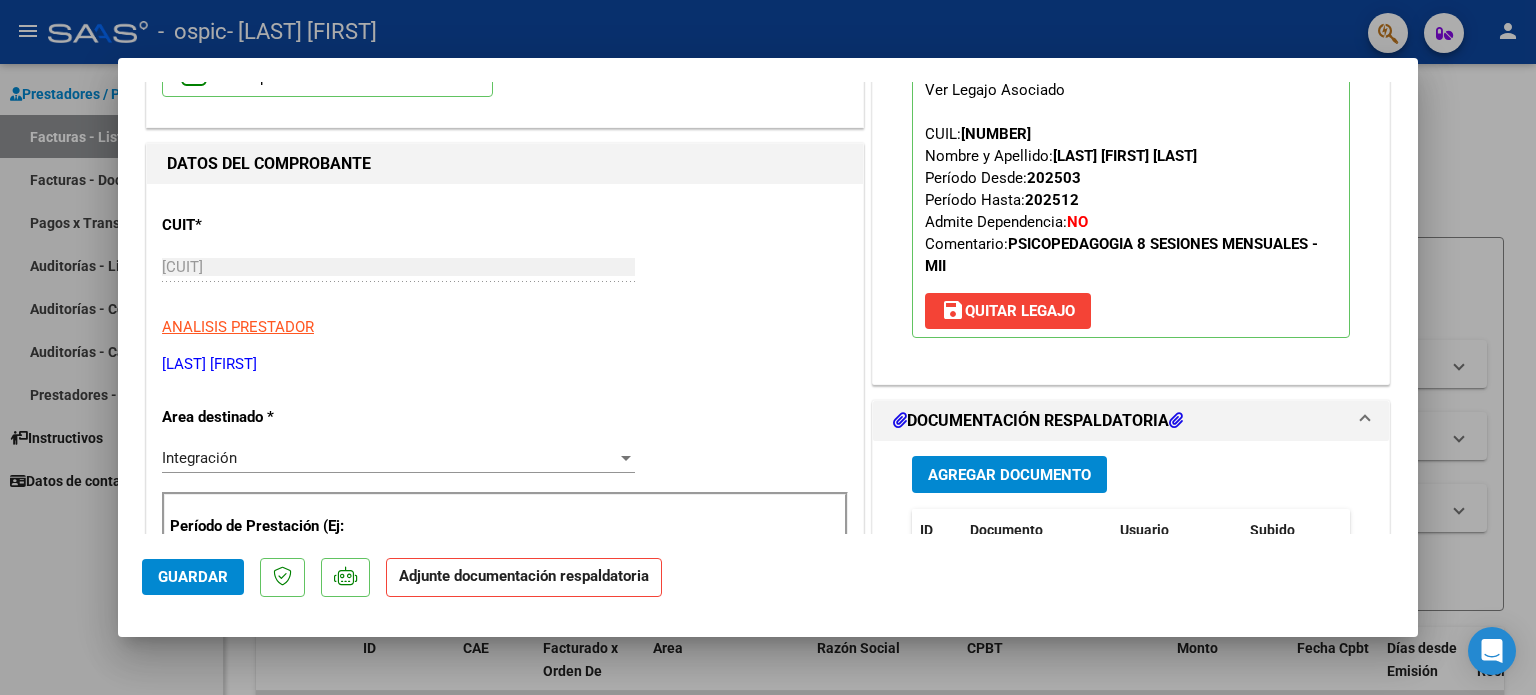 scroll, scrollTop: 200, scrollLeft: 0, axis: vertical 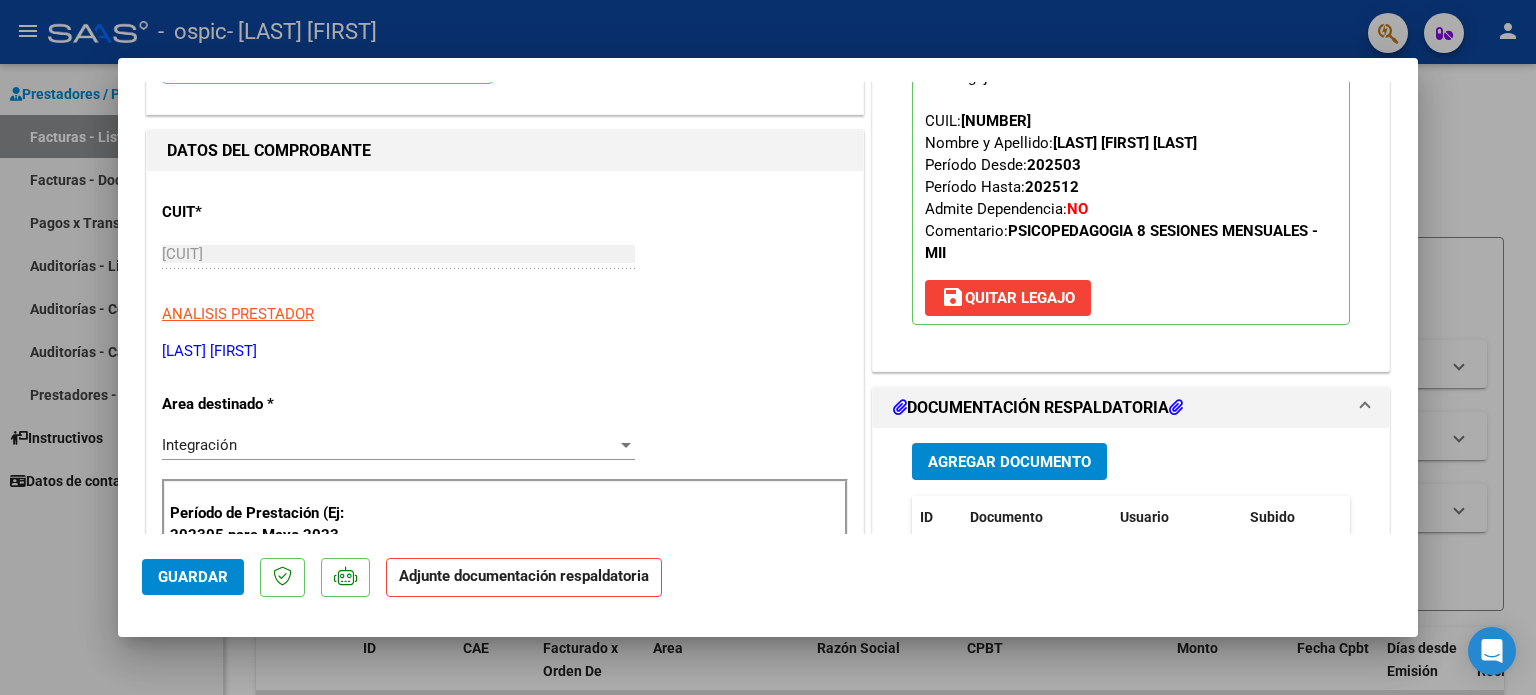 click on "Agregar Documento" at bounding box center (1009, 462) 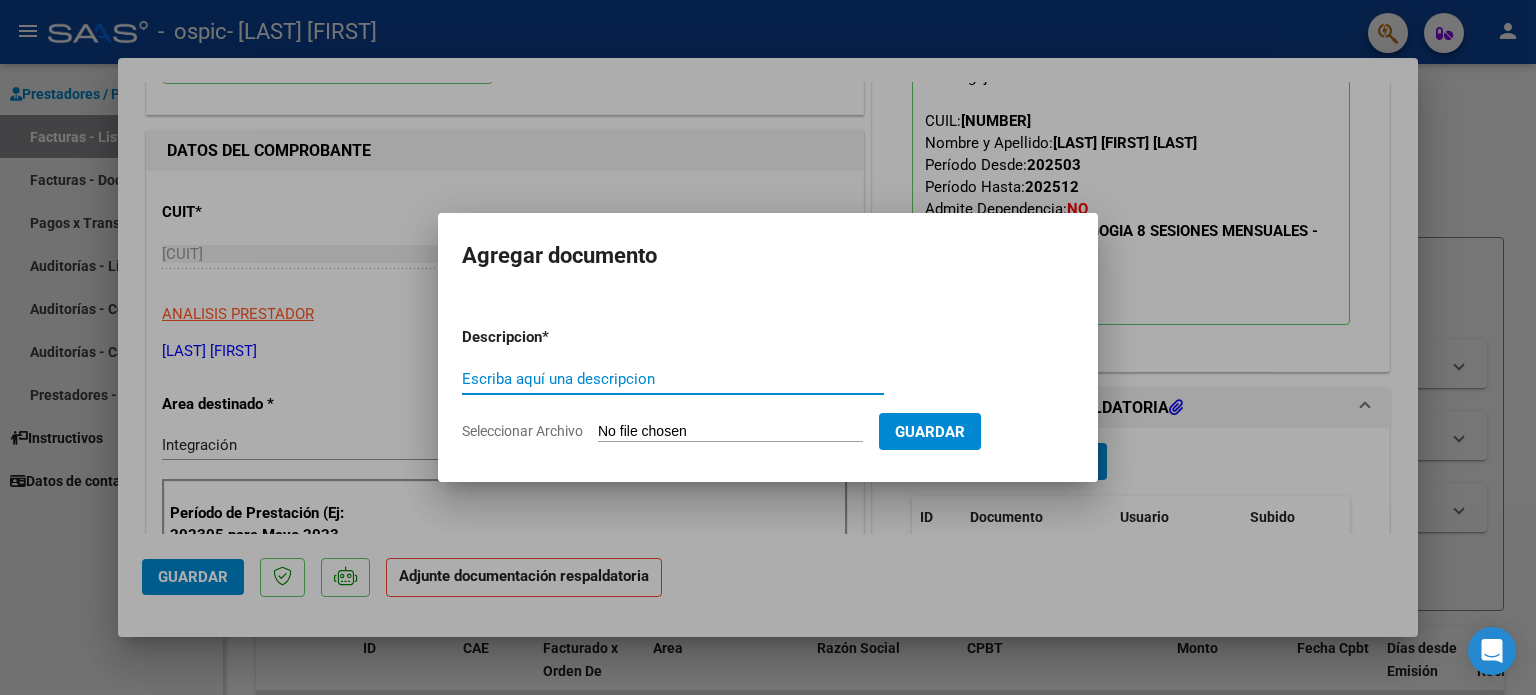 click on "Escriba aquí una descripcion" at bounding box center [673, 379] 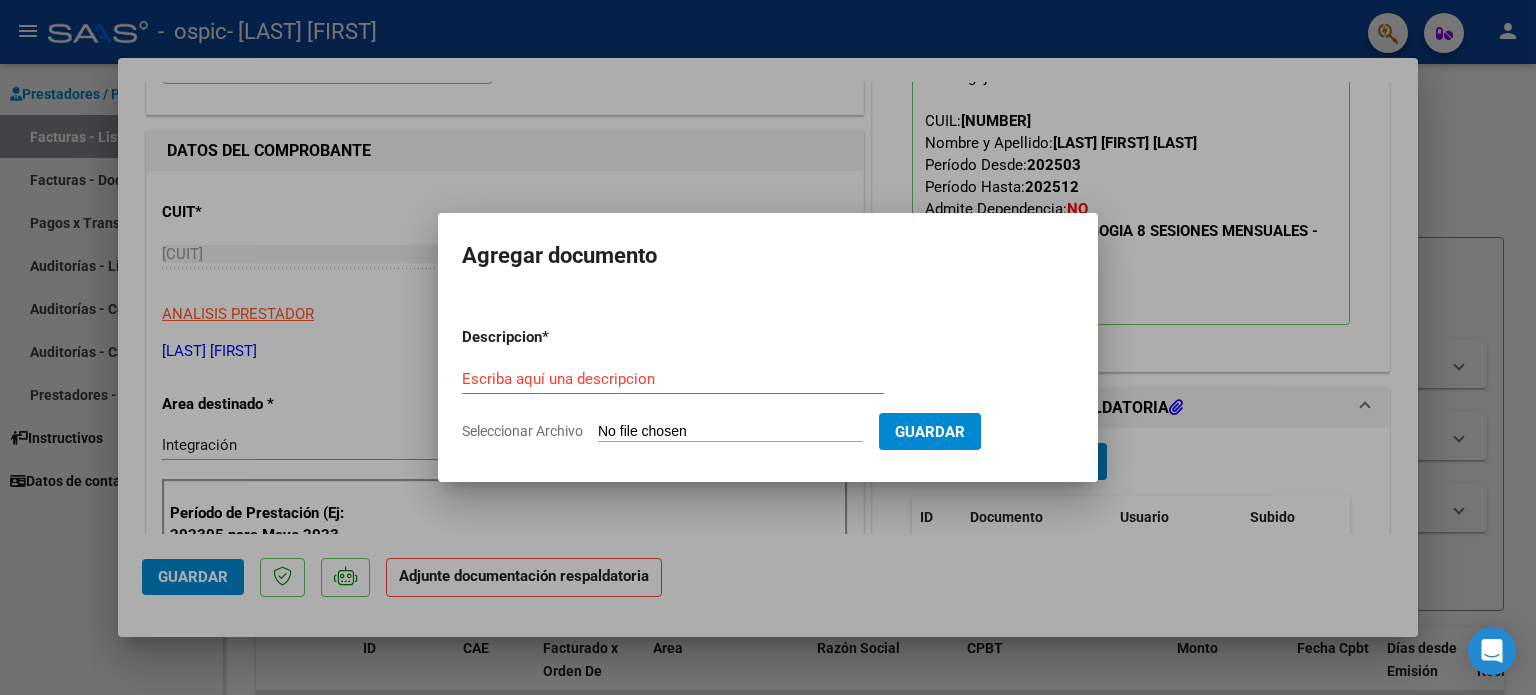 click on "Seleccionar Archivo" at bounding box center (730, 432) 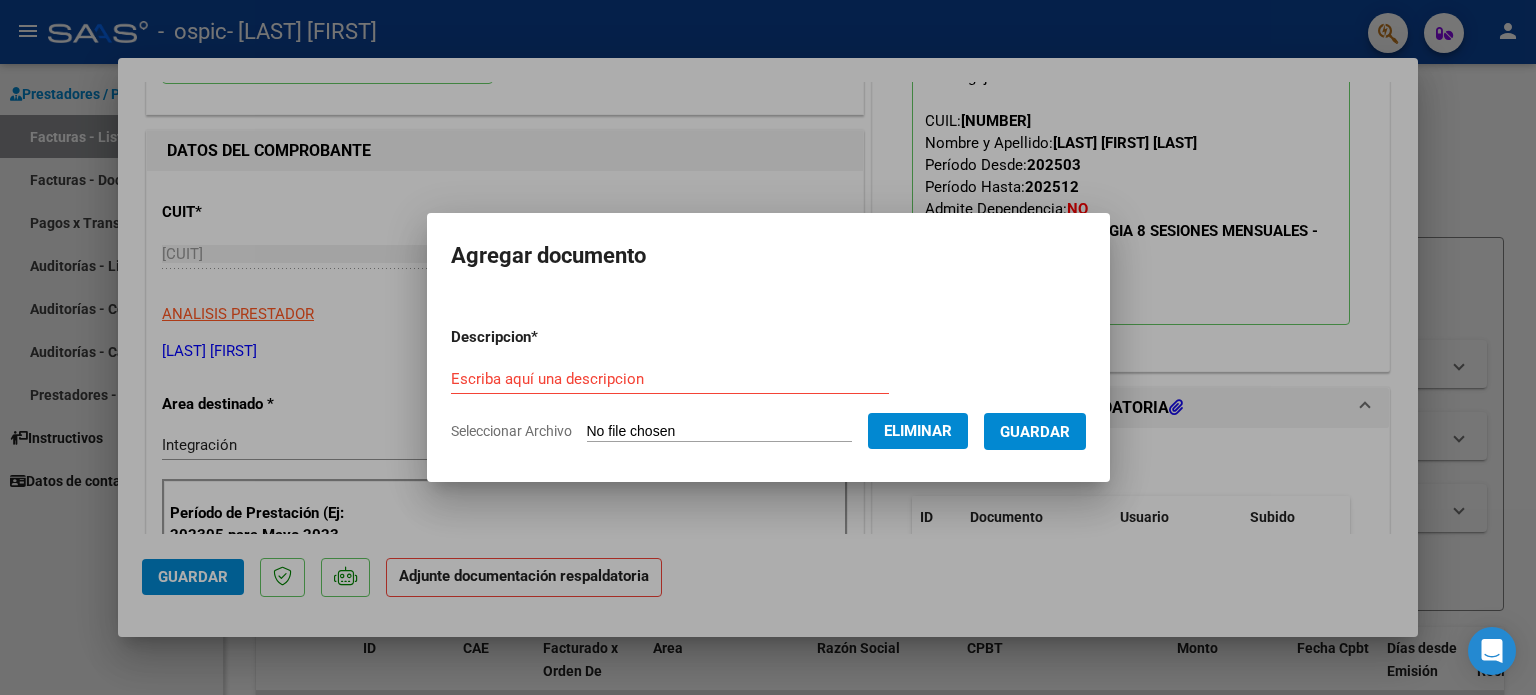 click on "Guardar" at bounding box center [1035, 432] 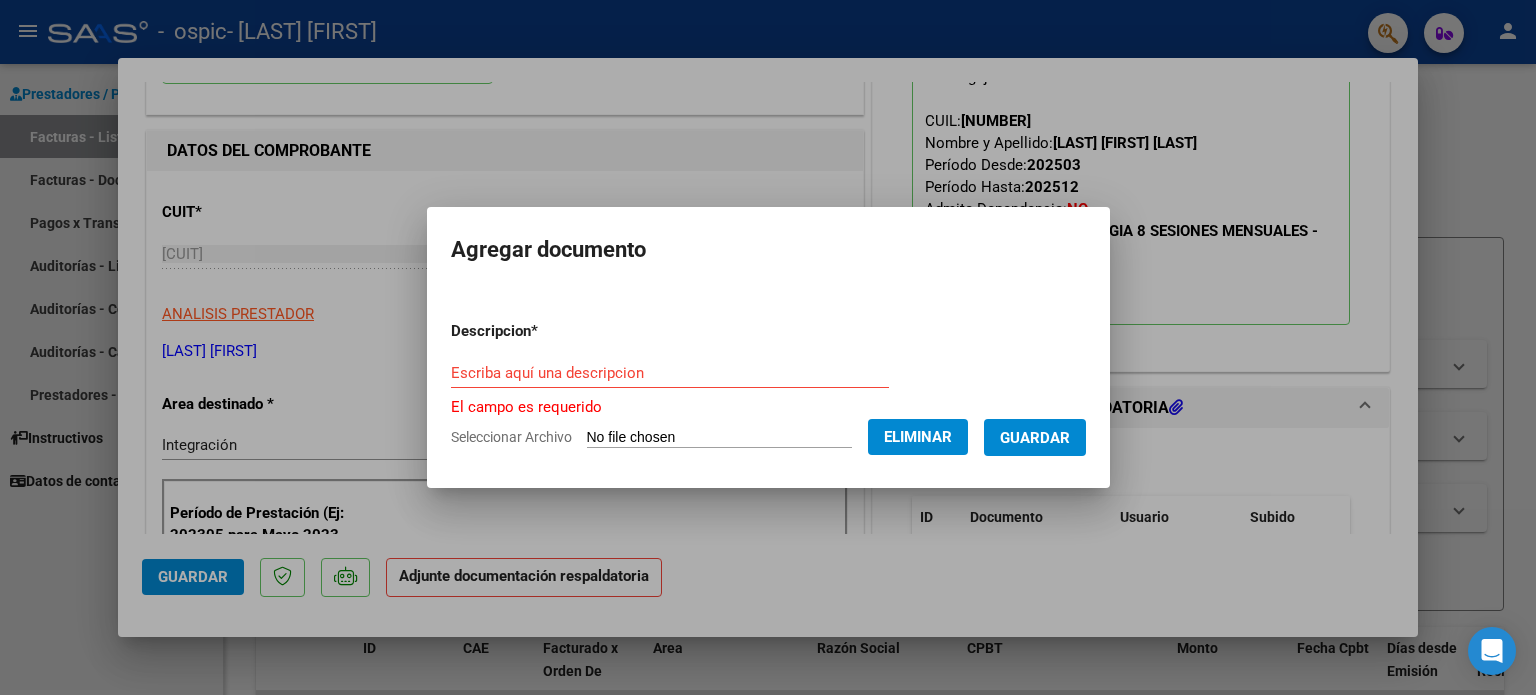click on "Escriba aquí una descripcion" at bounding box center (670, 373) 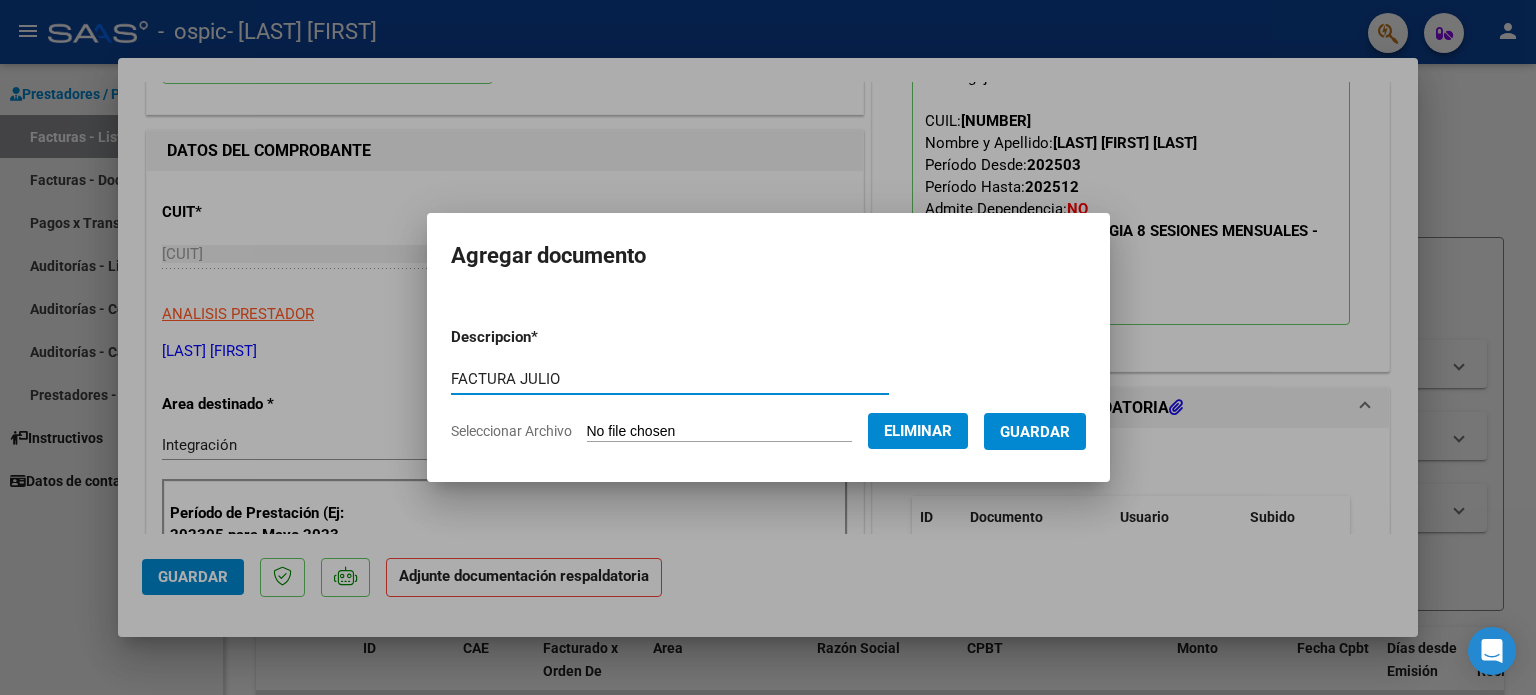 type on "FACTURA JULIO" 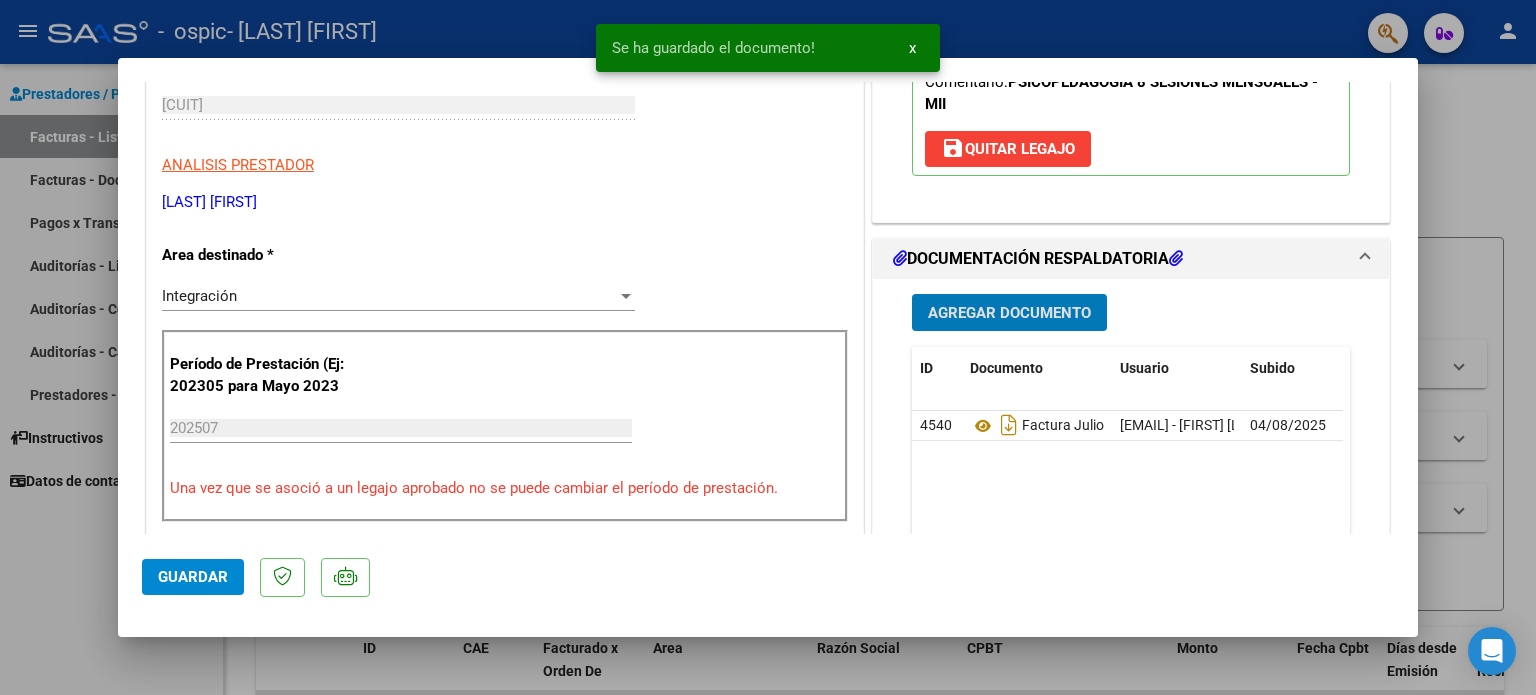 scroll, scrollTop: 400, scrollLeft: 0, axis: vertical 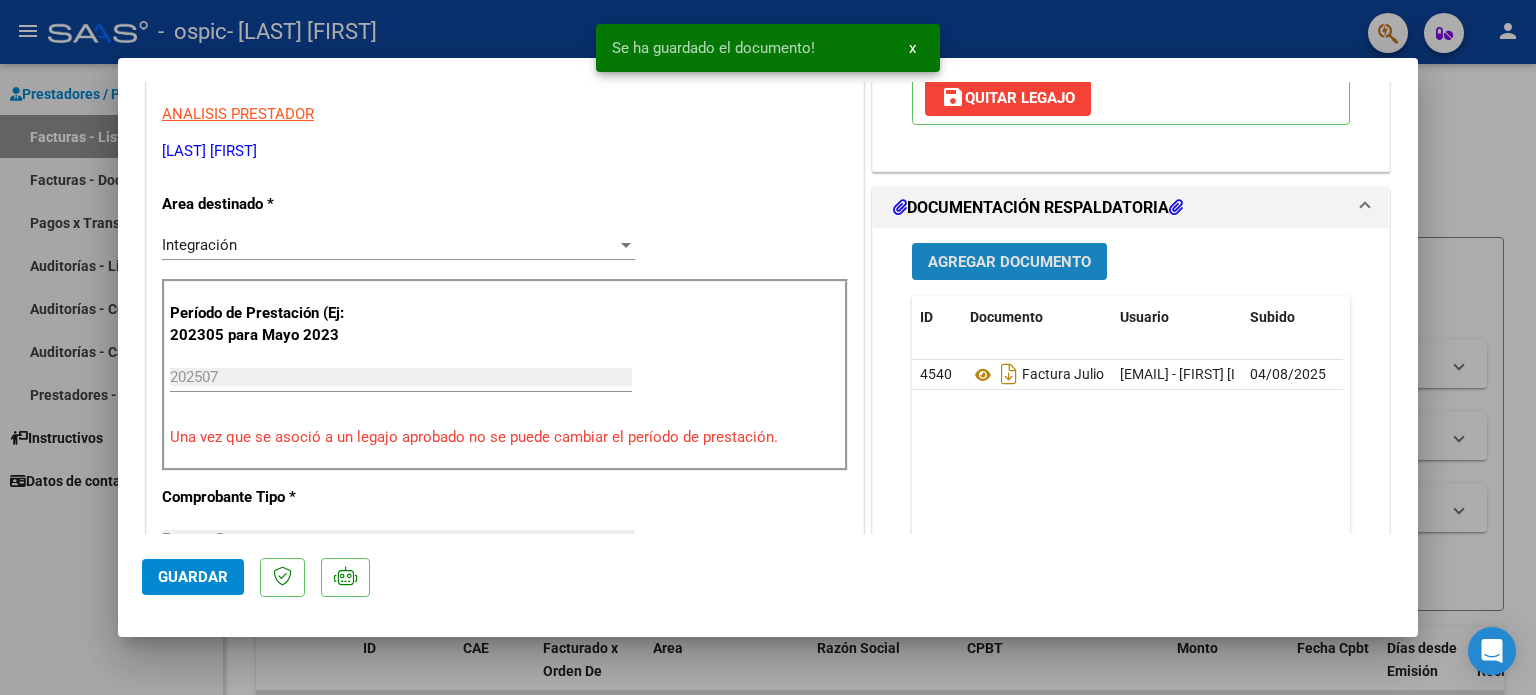 click on "Agregar Documento" at bounding box center [1009, 262] 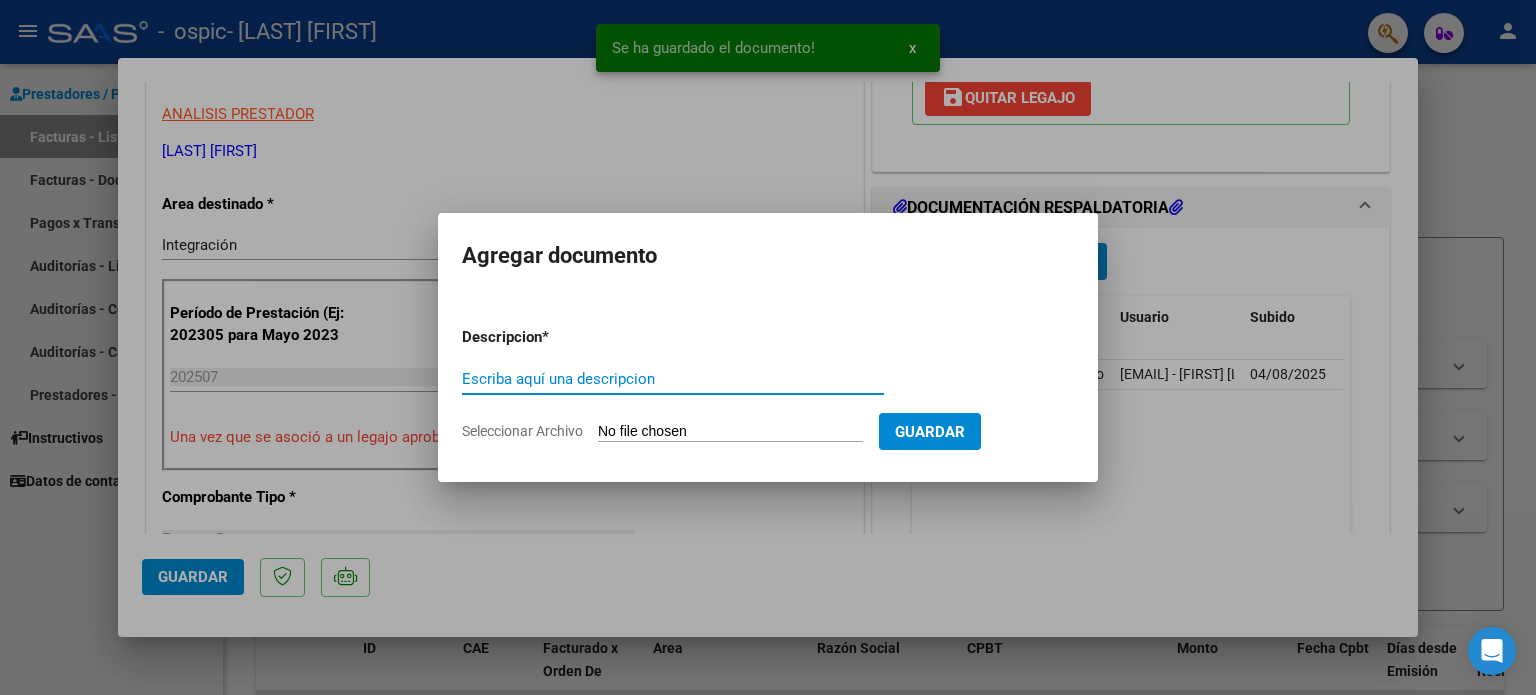click on "Seleccionar Archivo" at bounding box center (730, 432) 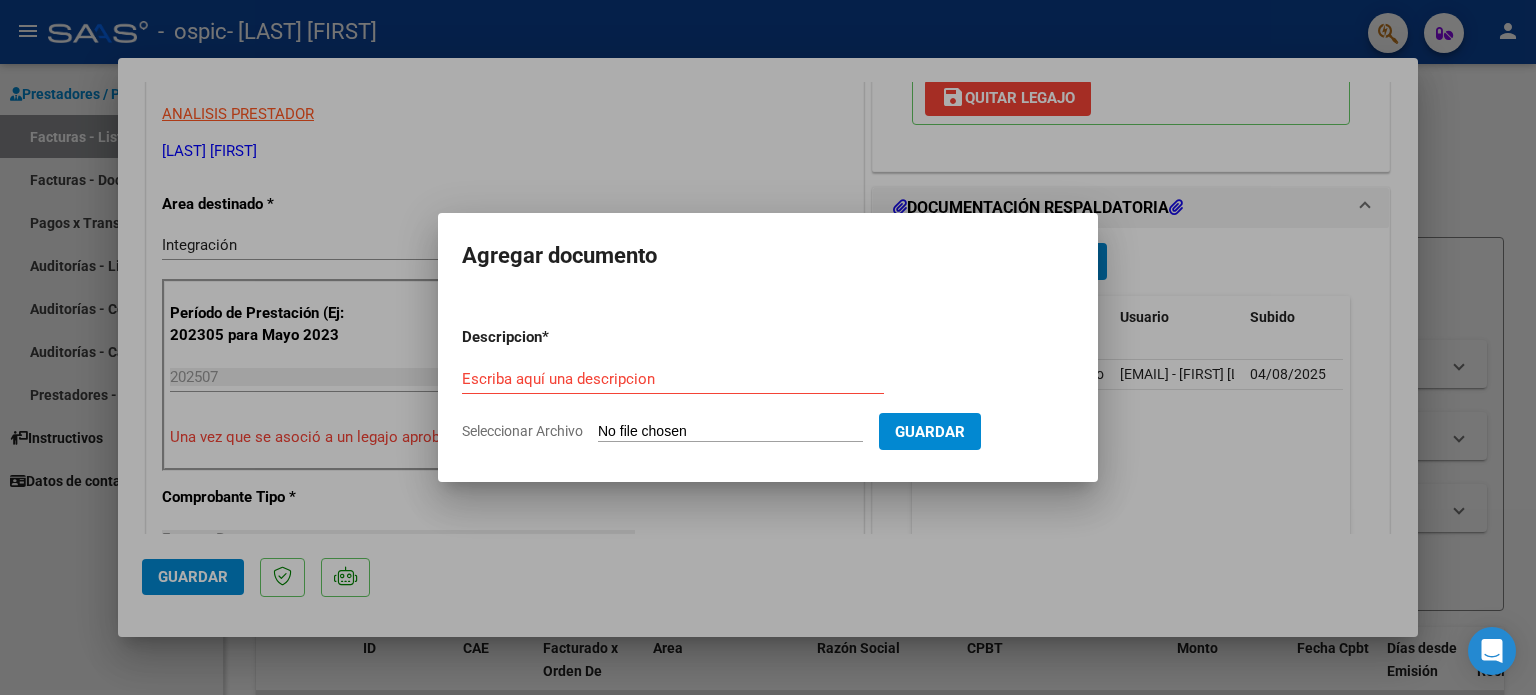 type on "C:\fakepath\ASISTENCIA JULIO POLIDORO.pdf" 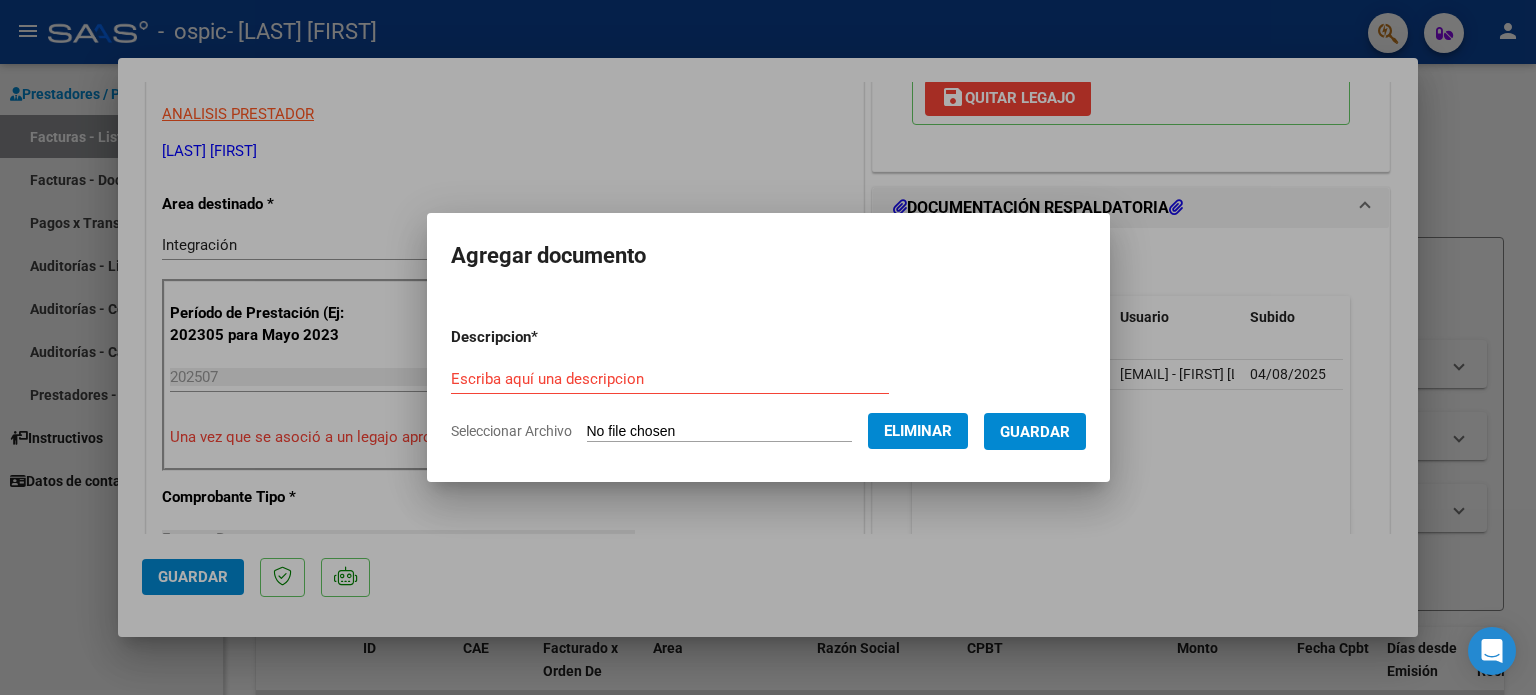 click on "Escriba aquí una descripcion" at bounding box center (670, 379) 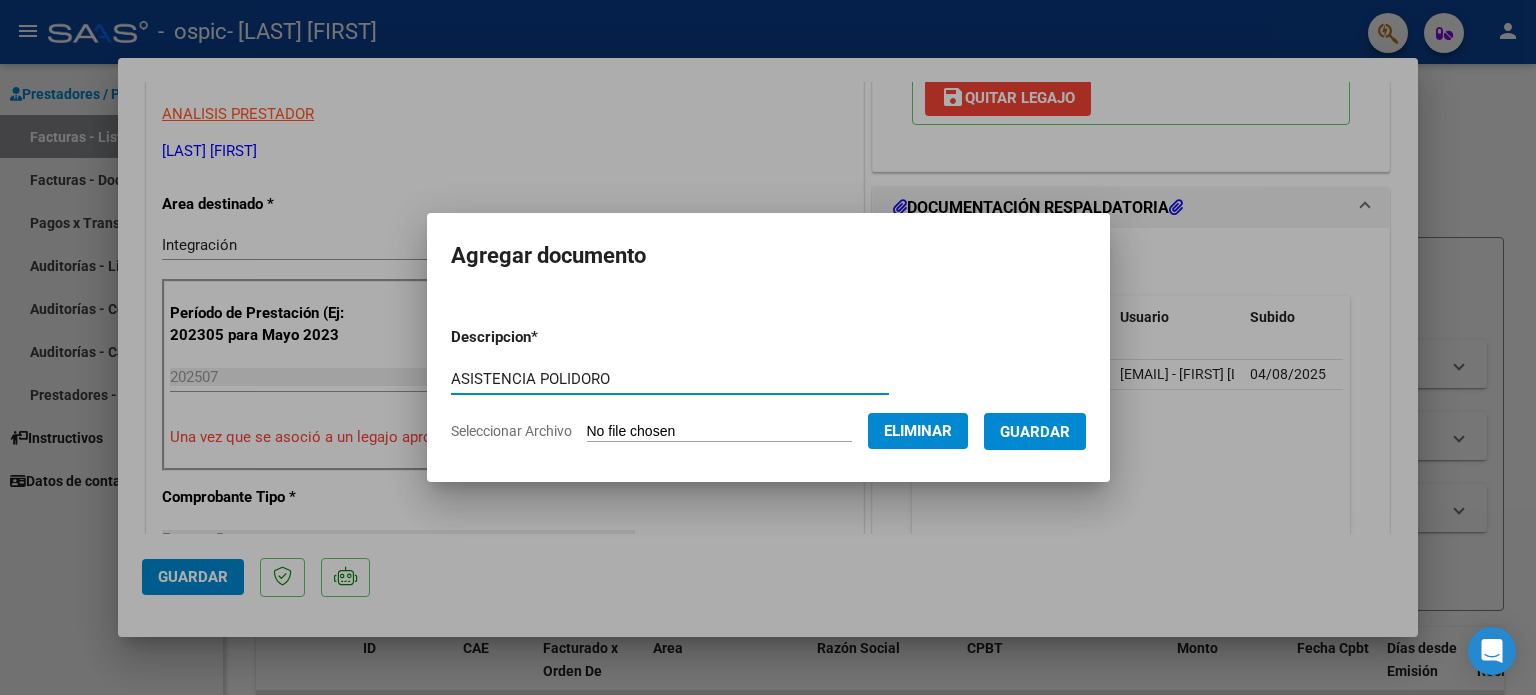type on "ASISTENCIA POLIDORO" 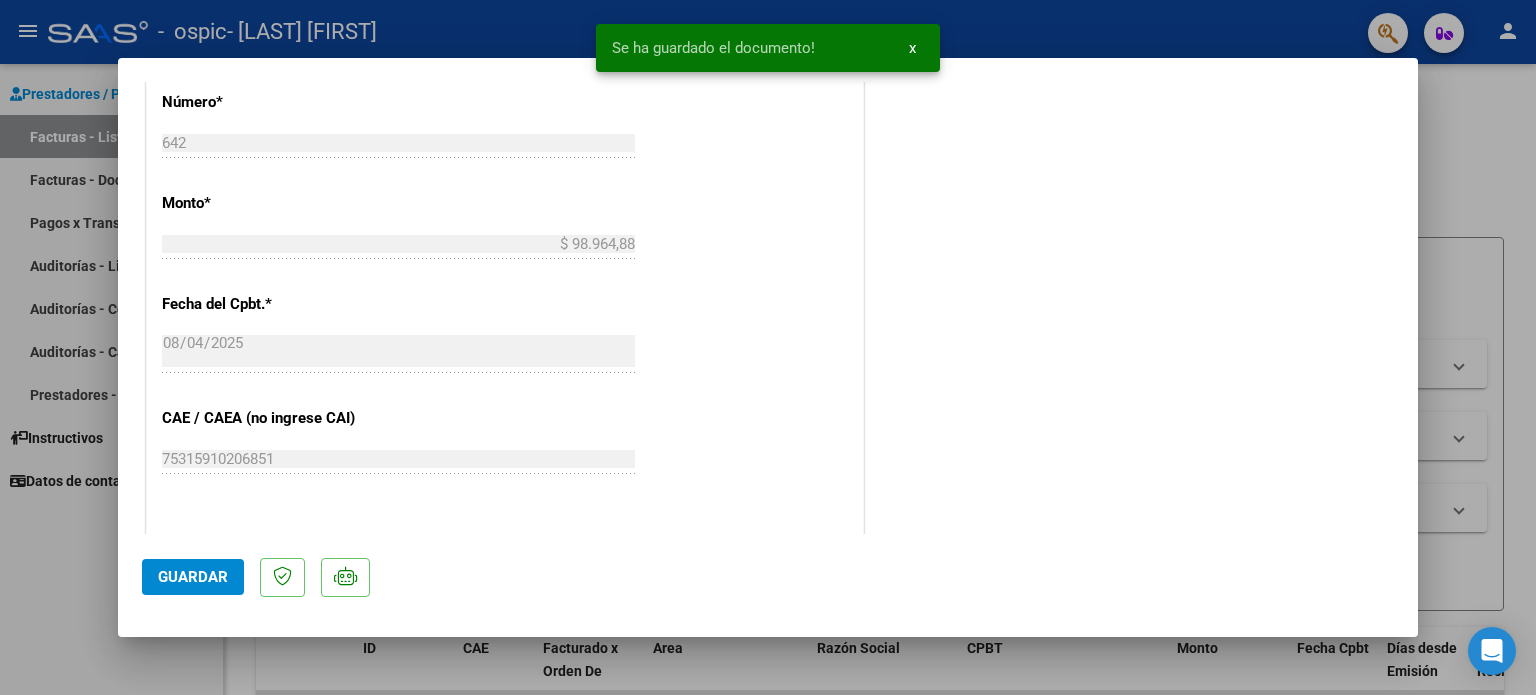 scroll, scrollTop: 1000, scrollLeft: 0, axis: vertical 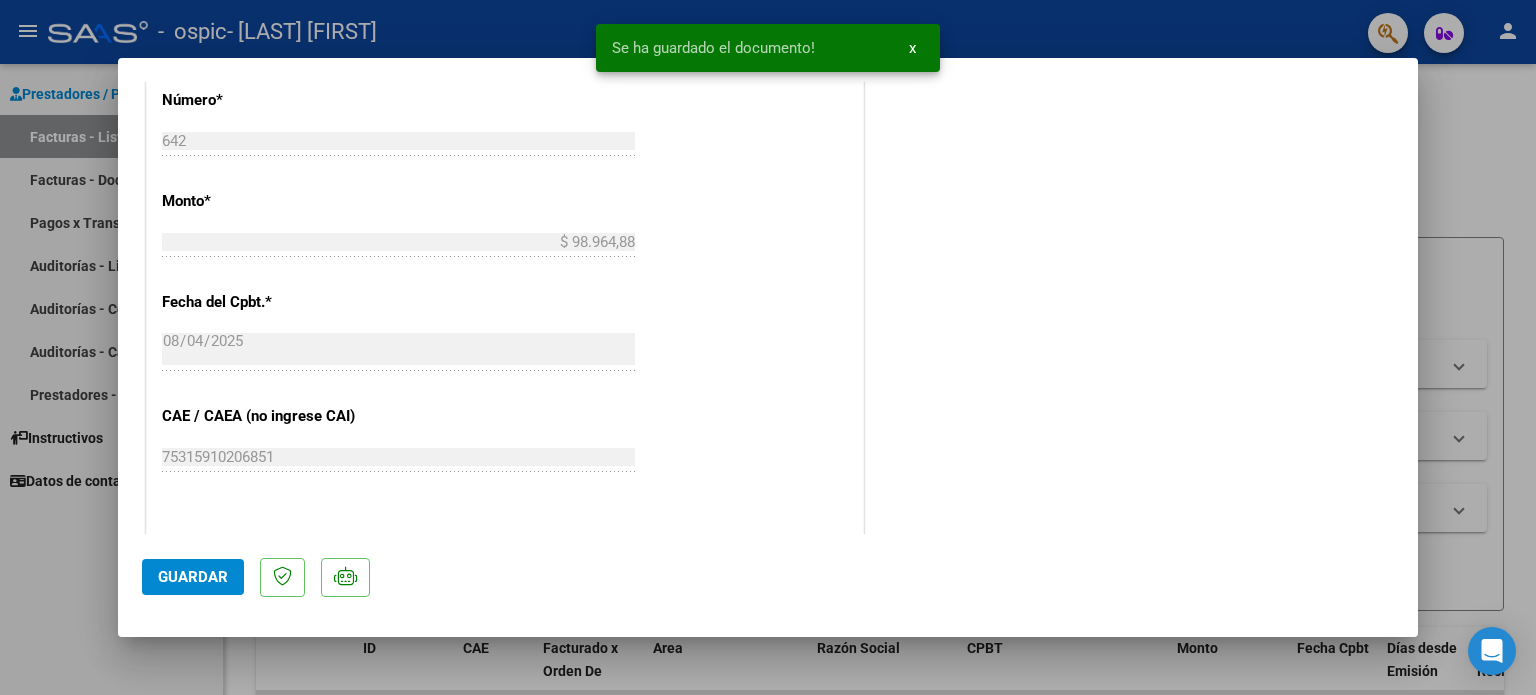 click on "Guardar" 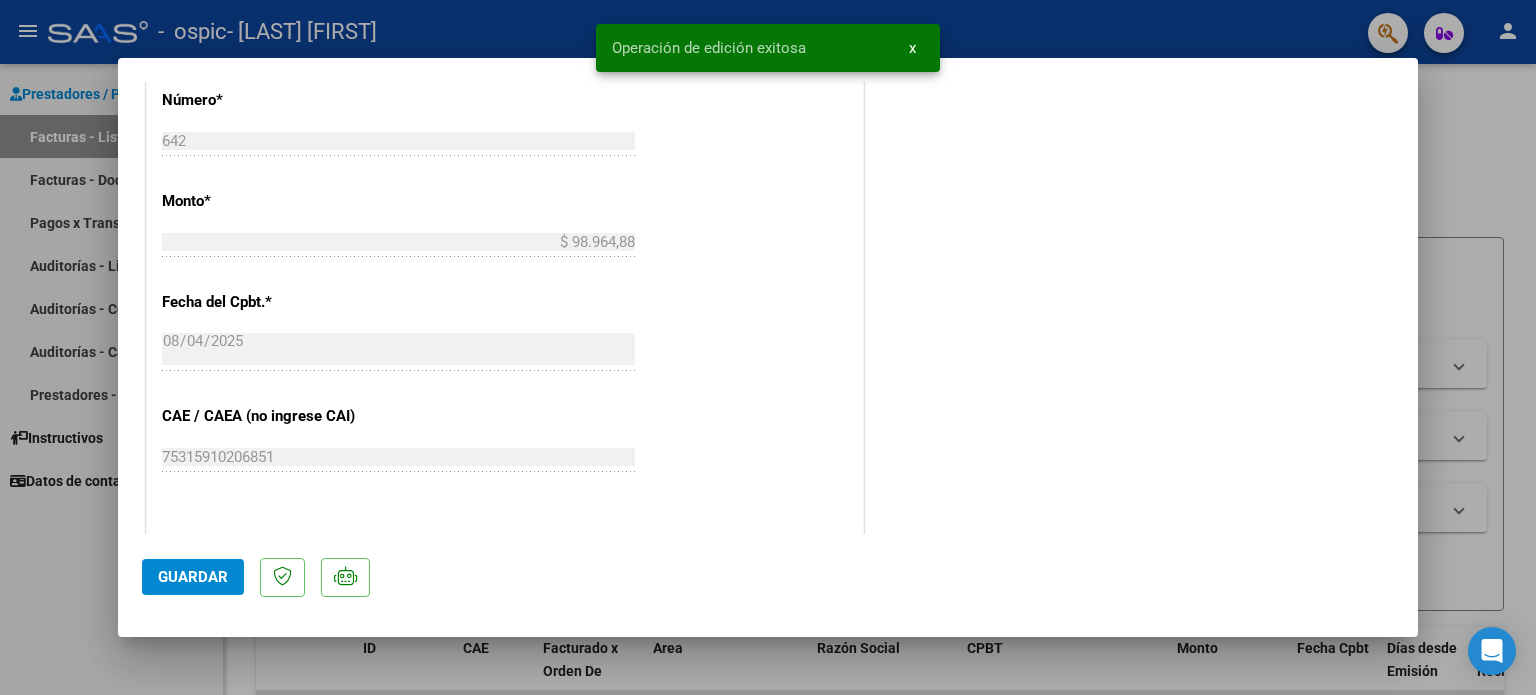 click on "x" at bounding box center [912, 48] 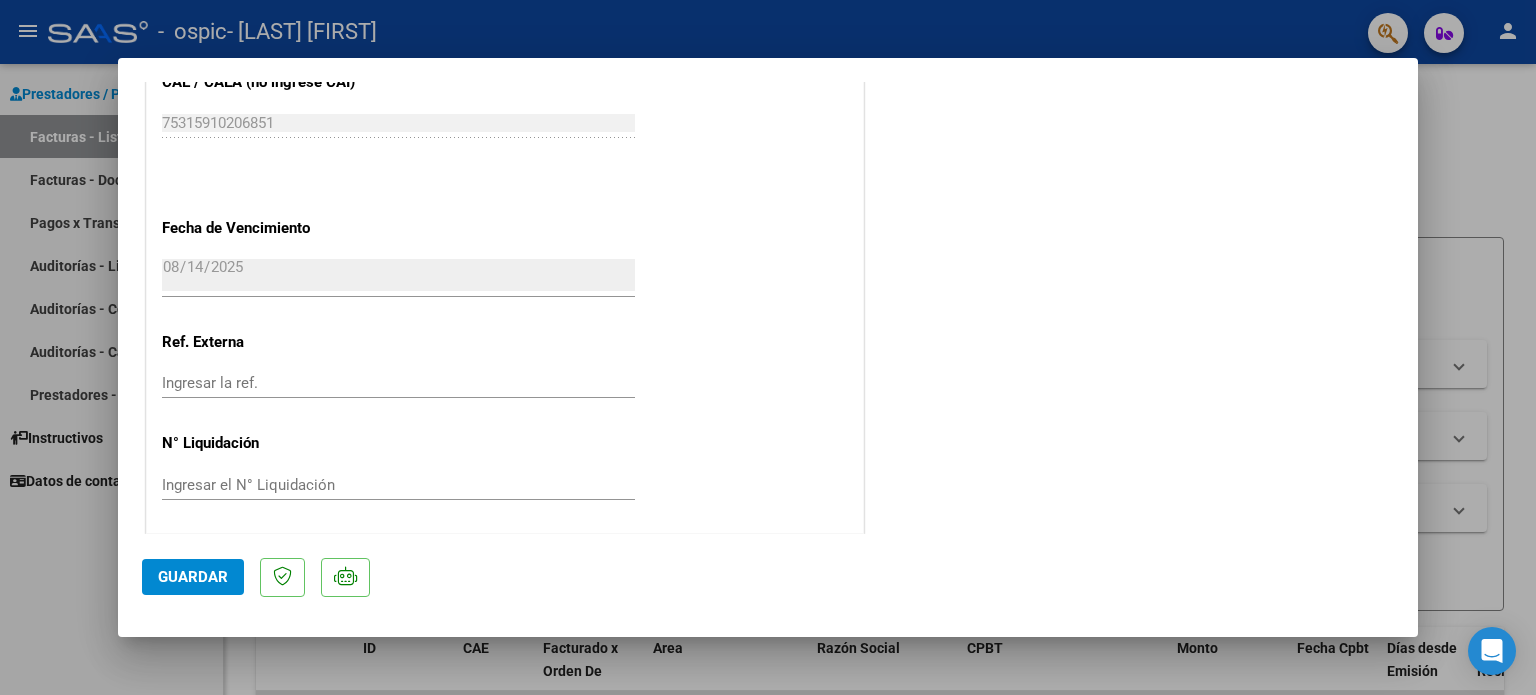 scroll, scrollTop: 1336, scrollLeft: 0, axis: vertical 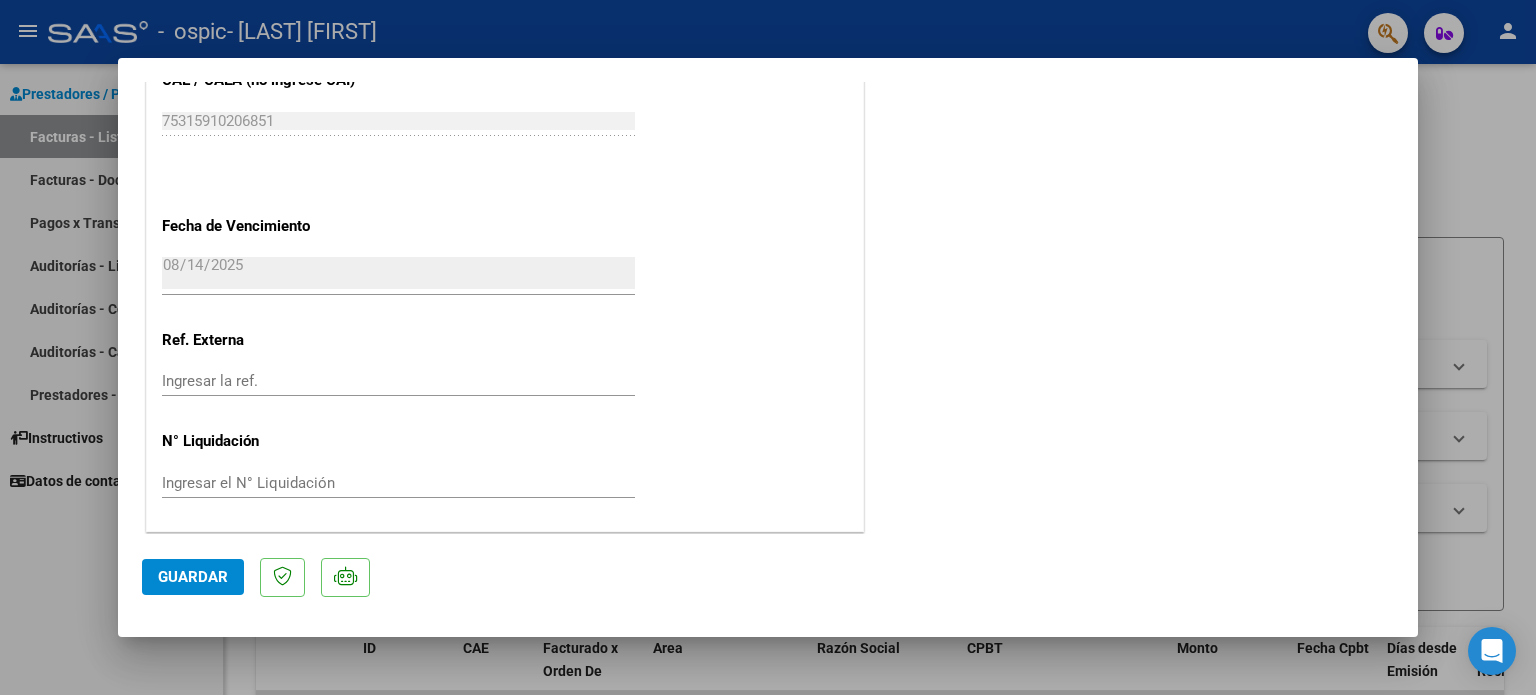 click on "Guardar" 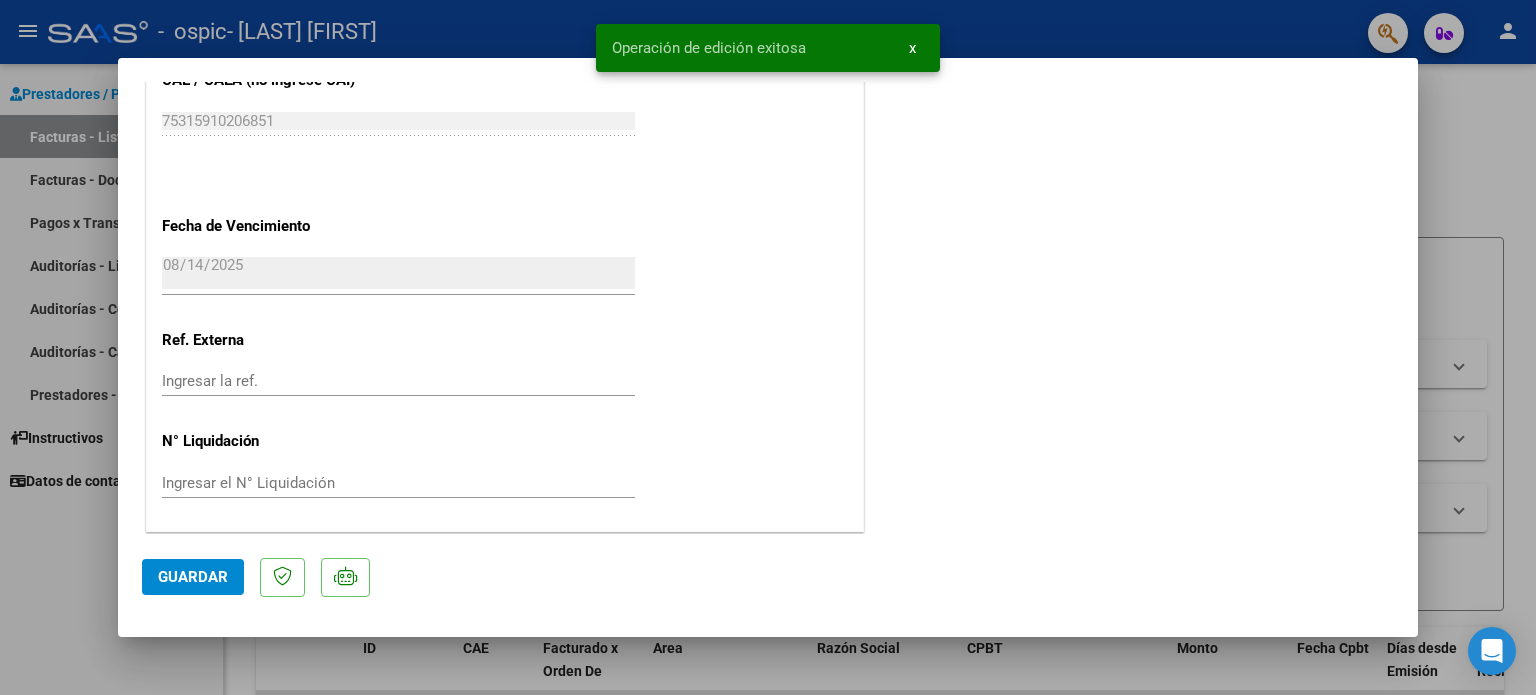click on "x" at bounding box center [912, 48] 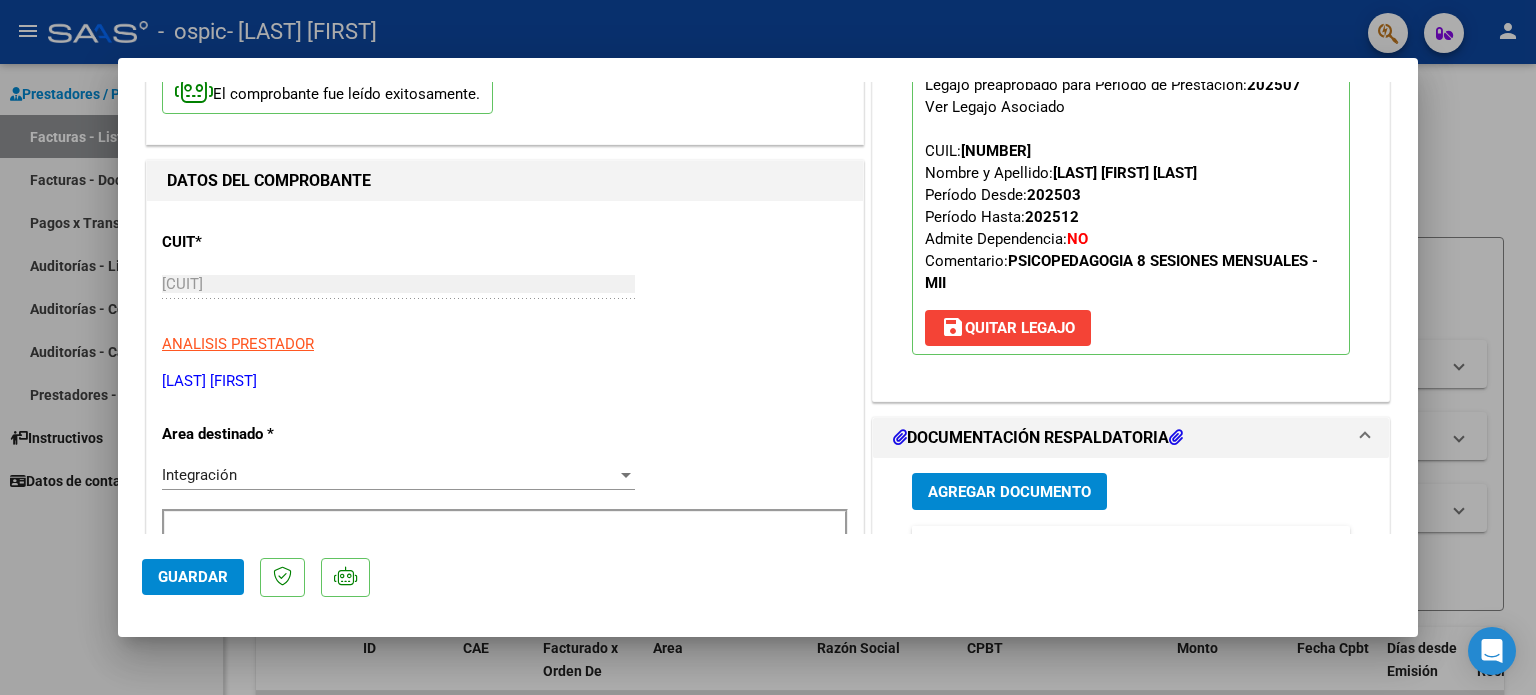 scroll, scrollTop: 136, scrollLeft: 0, axis: vertical 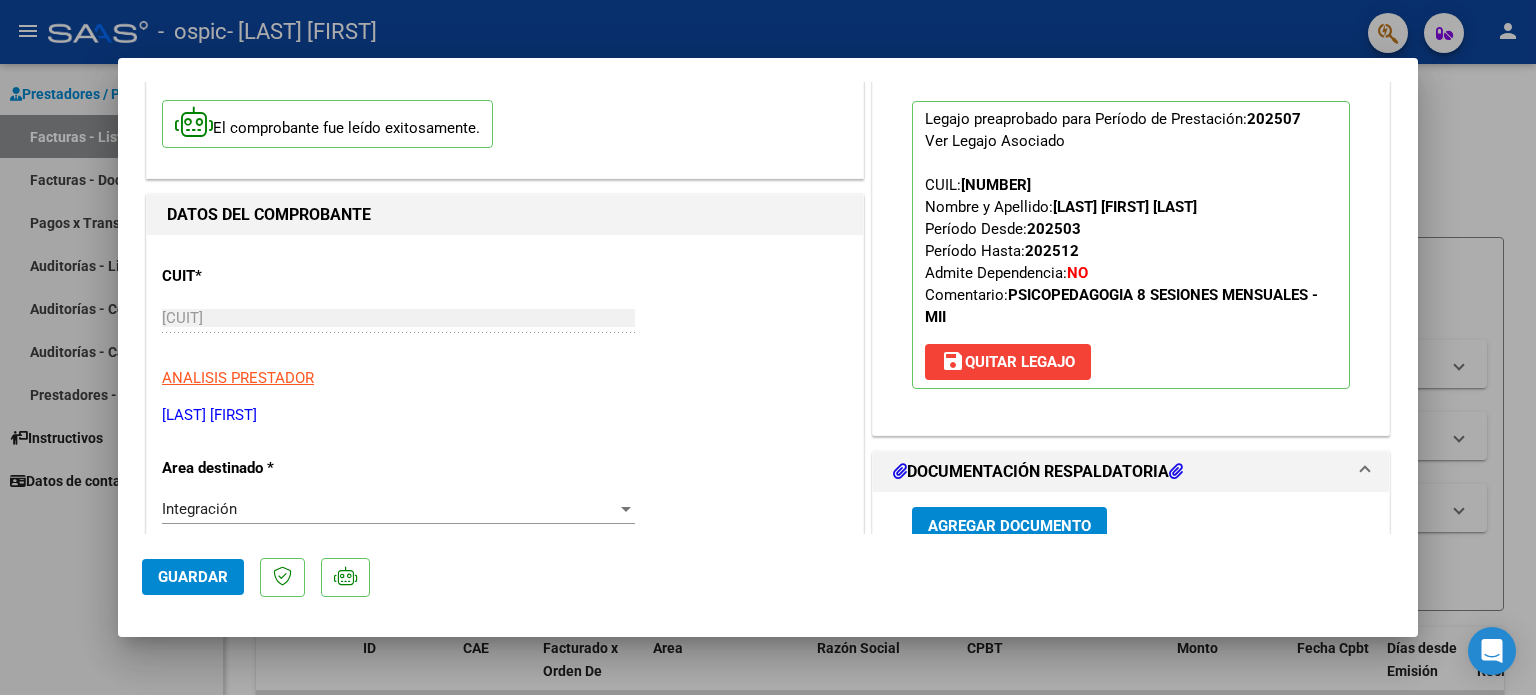 type 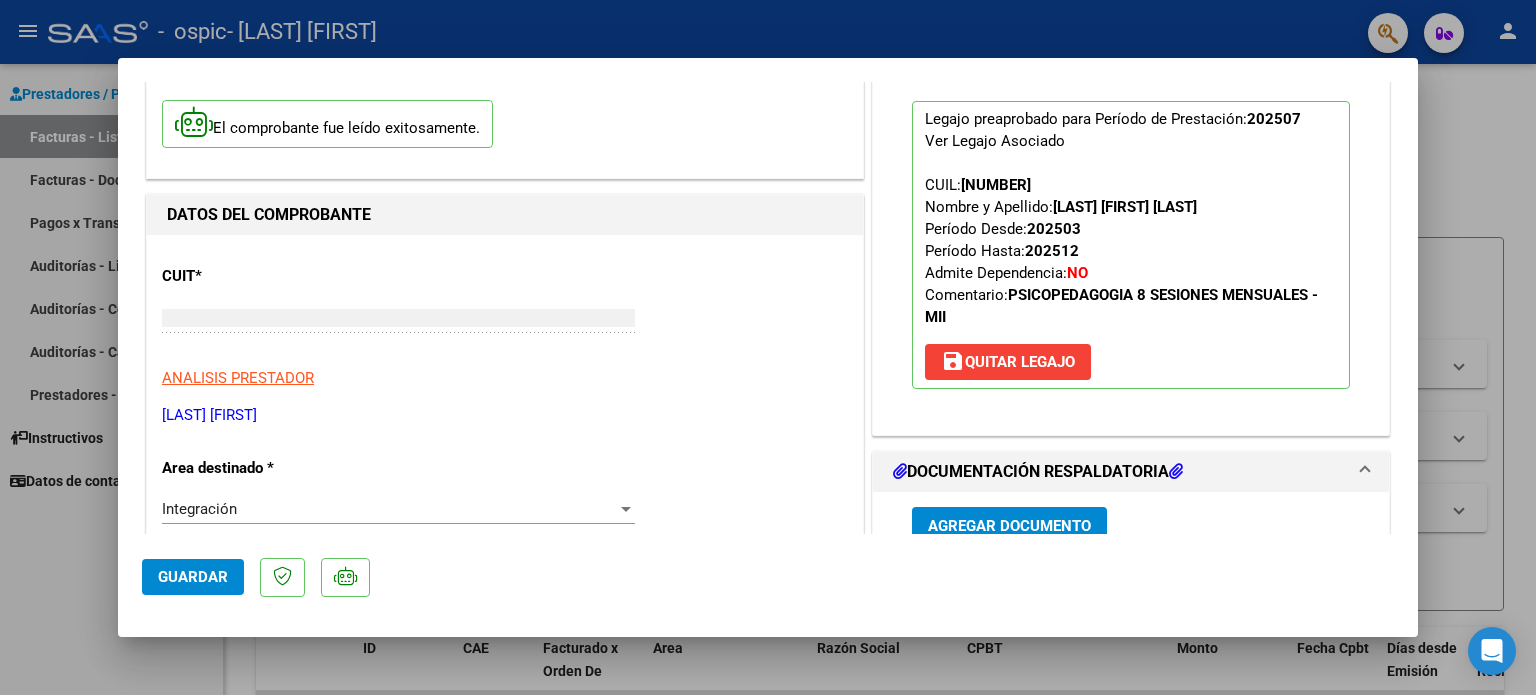 scroll, scrollTop: 0, scrollLeft: 0, axis: both 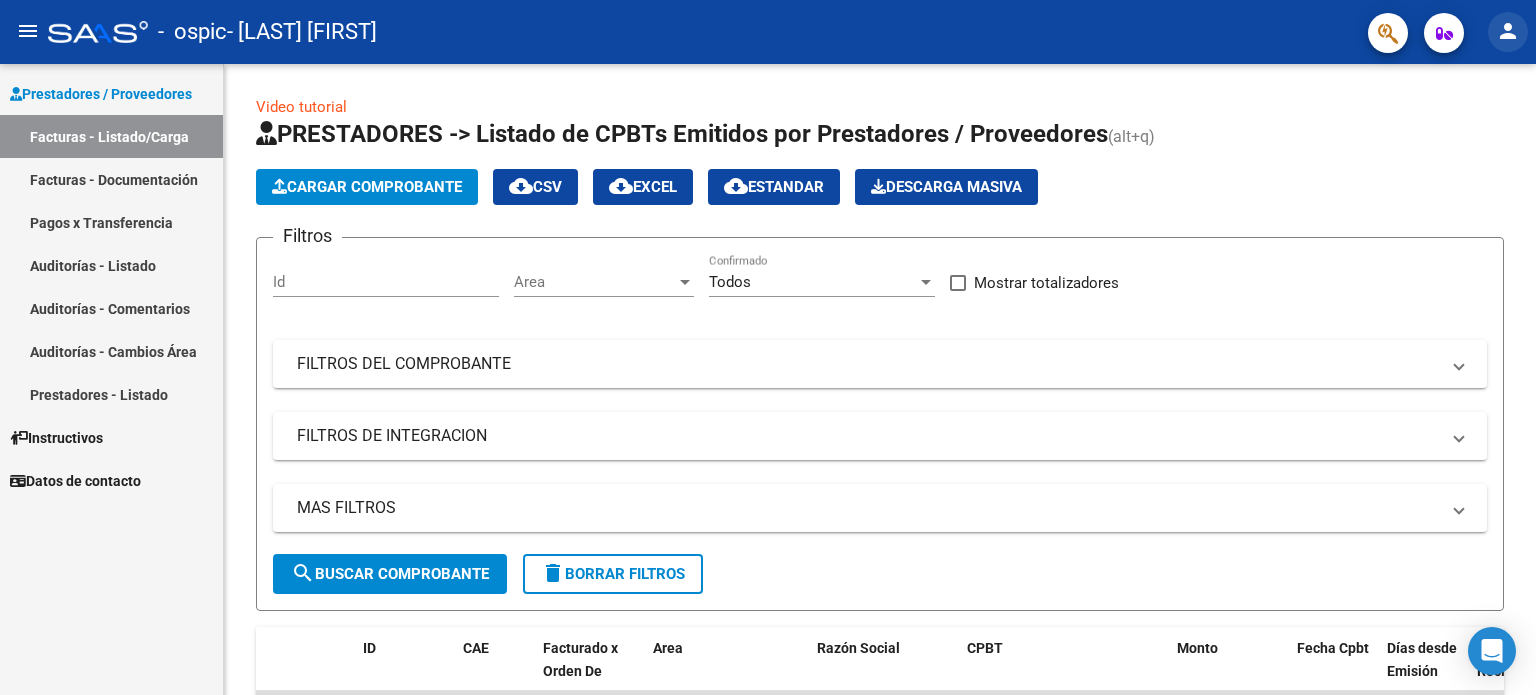 click on "person" 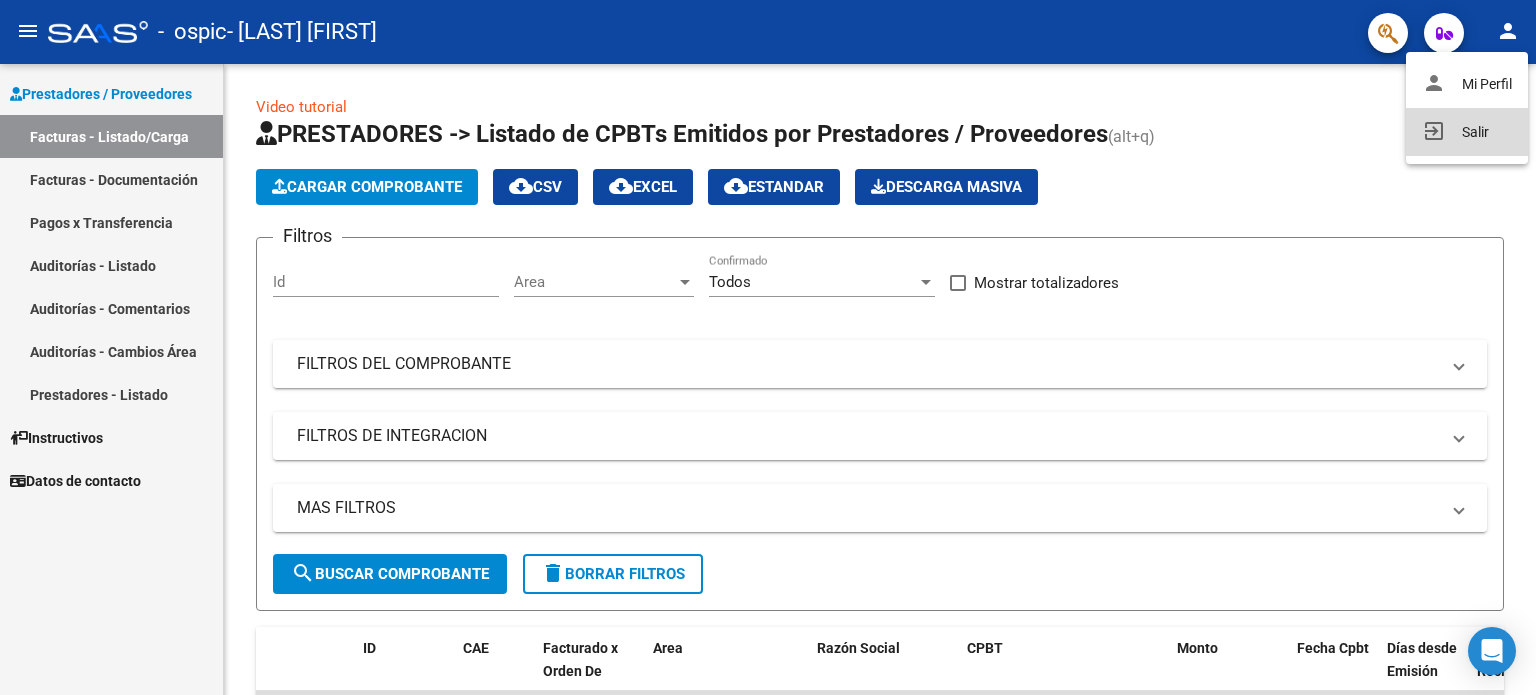 click on "exit_to_app  Salir" at bounding box center [1467, 132] 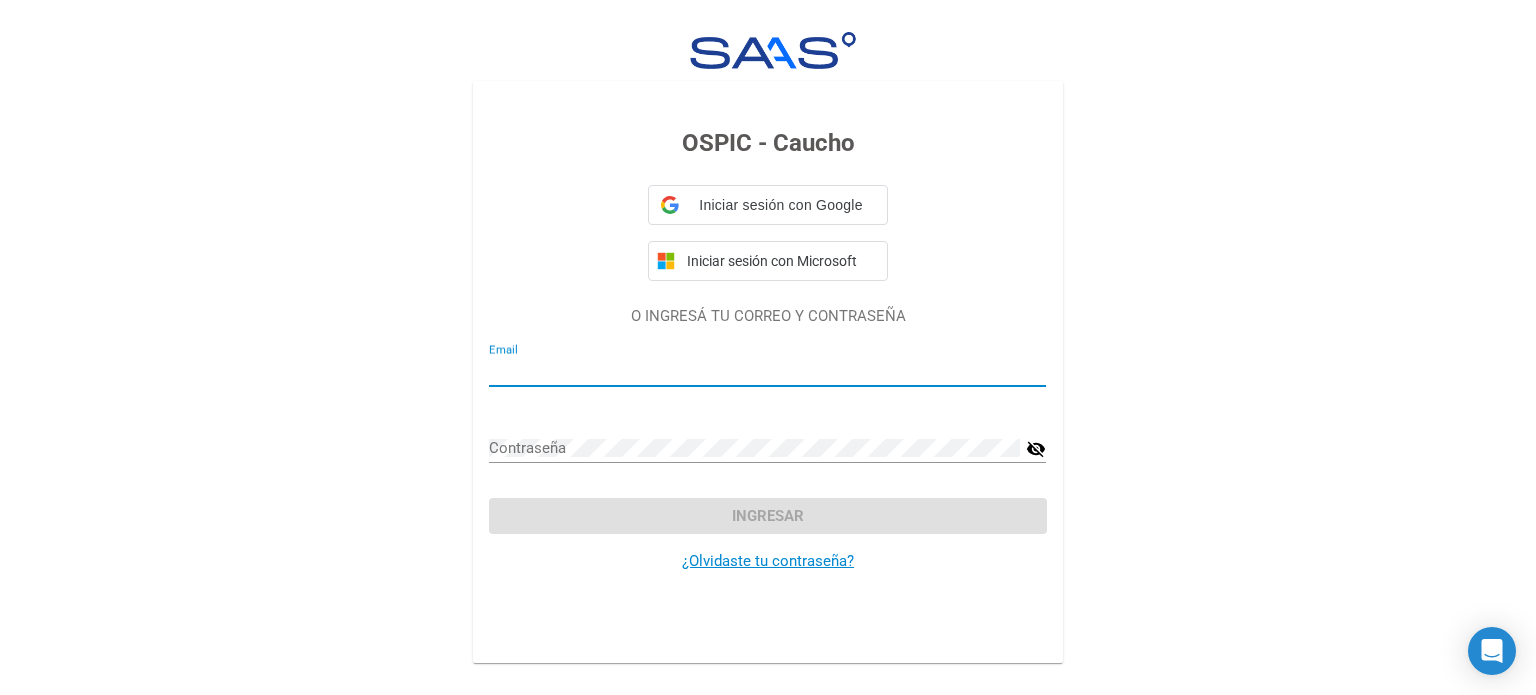 type on "[EMAIL]" 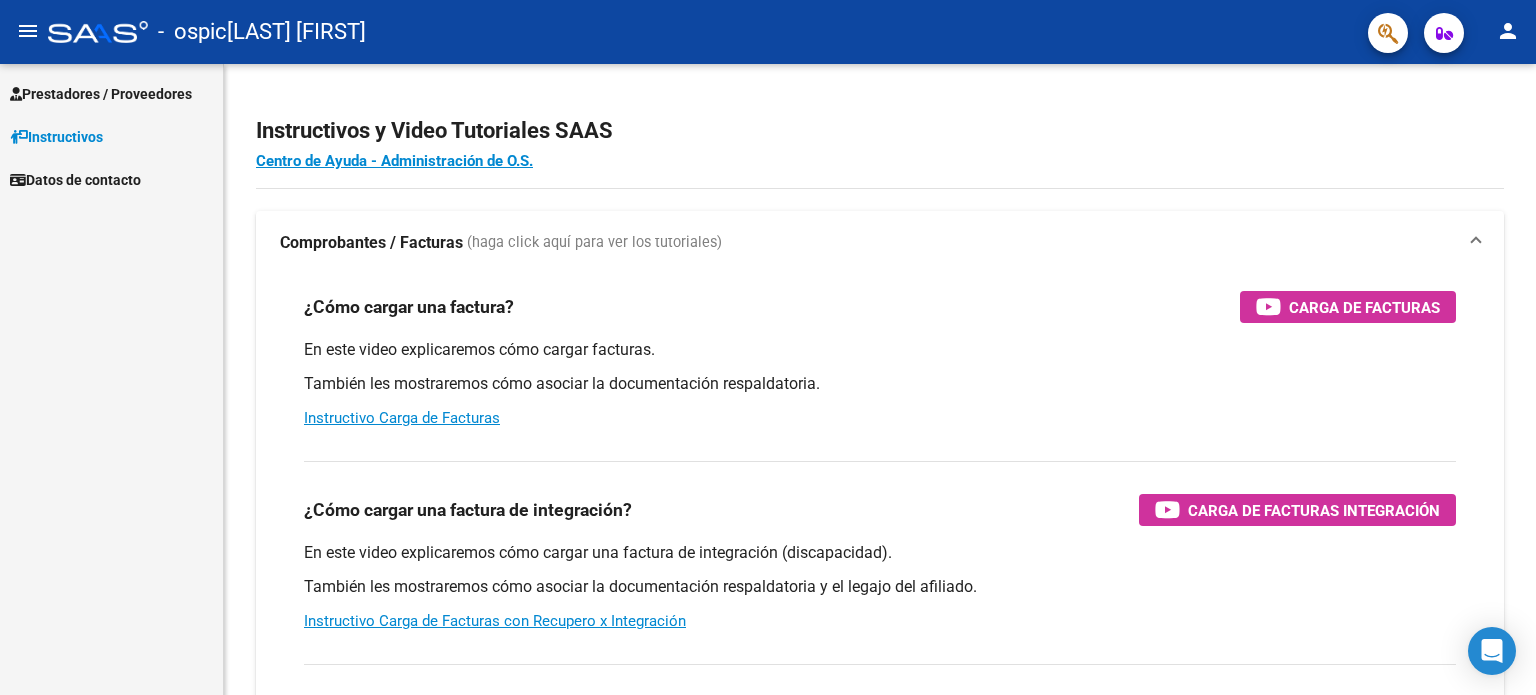 scroll, scrollTop: 0, scrollLeft: 0, axis: both 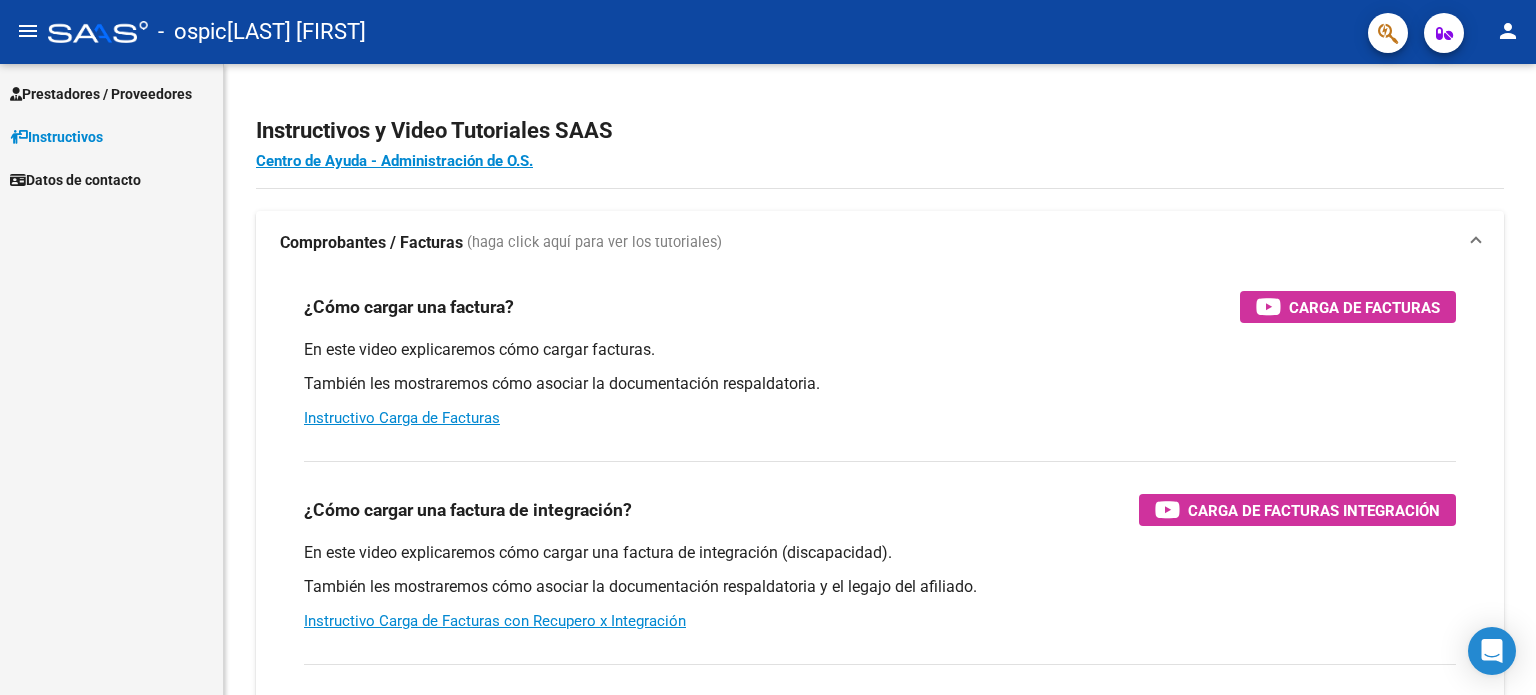 click on "Instructivos" at bounding box center [56, 137] 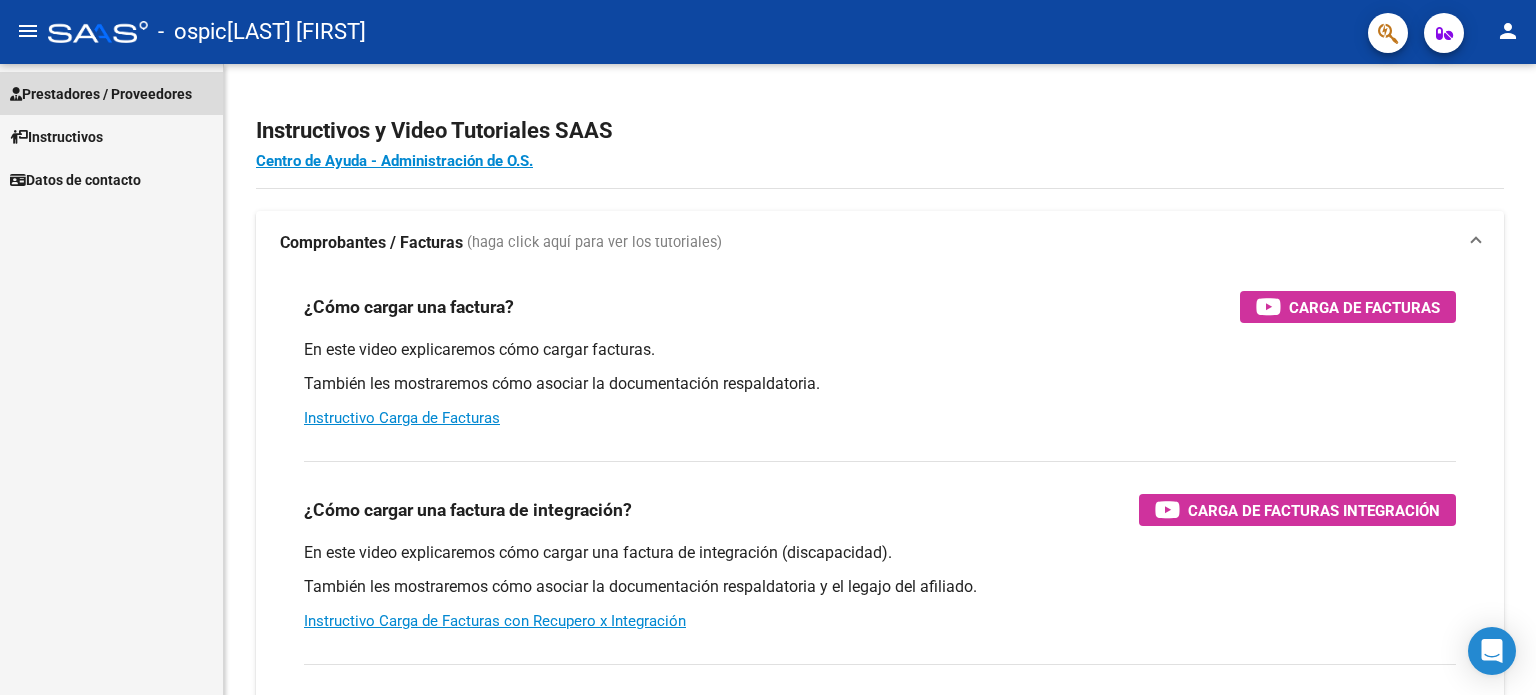 click on "Prestadores / Proveedores" at bounding box center (101, 94) 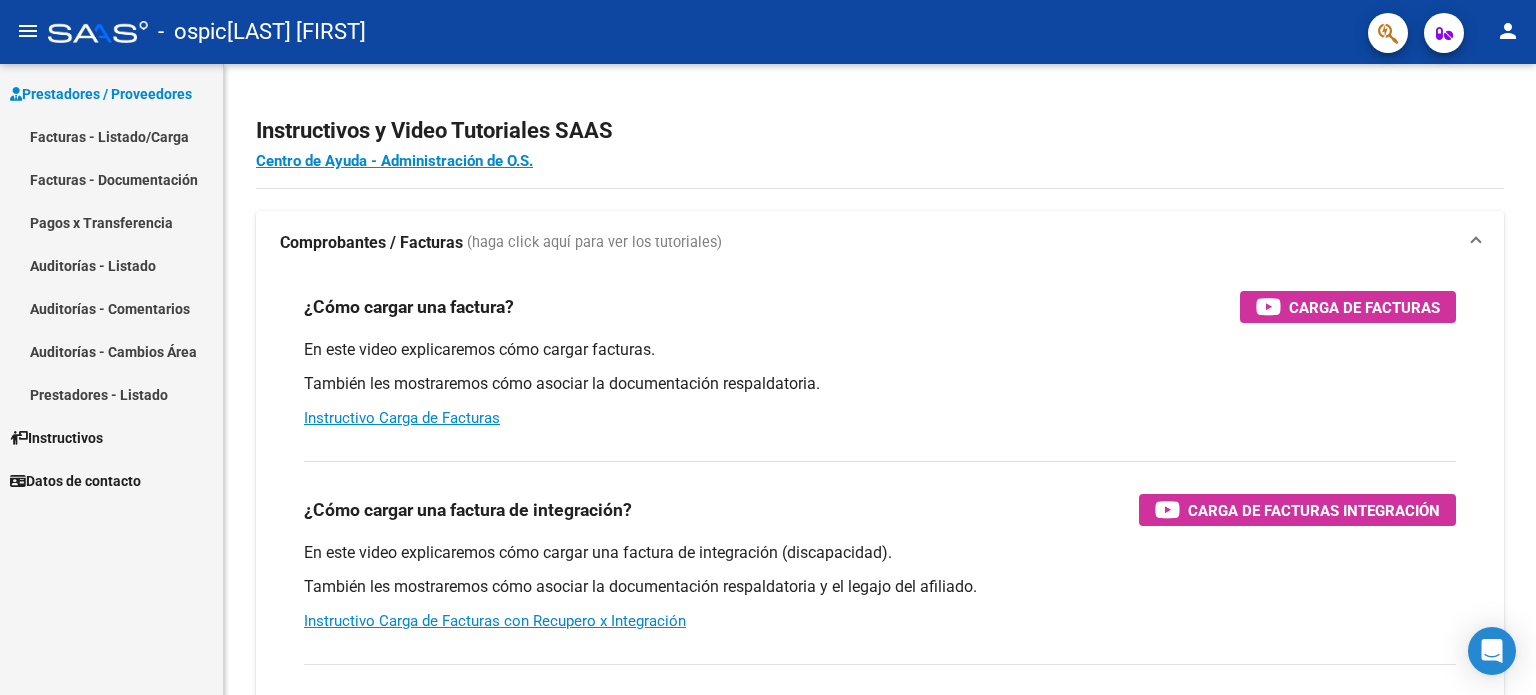 click on "Facturas - Listado/Carga" at bounding box center (111, 136) 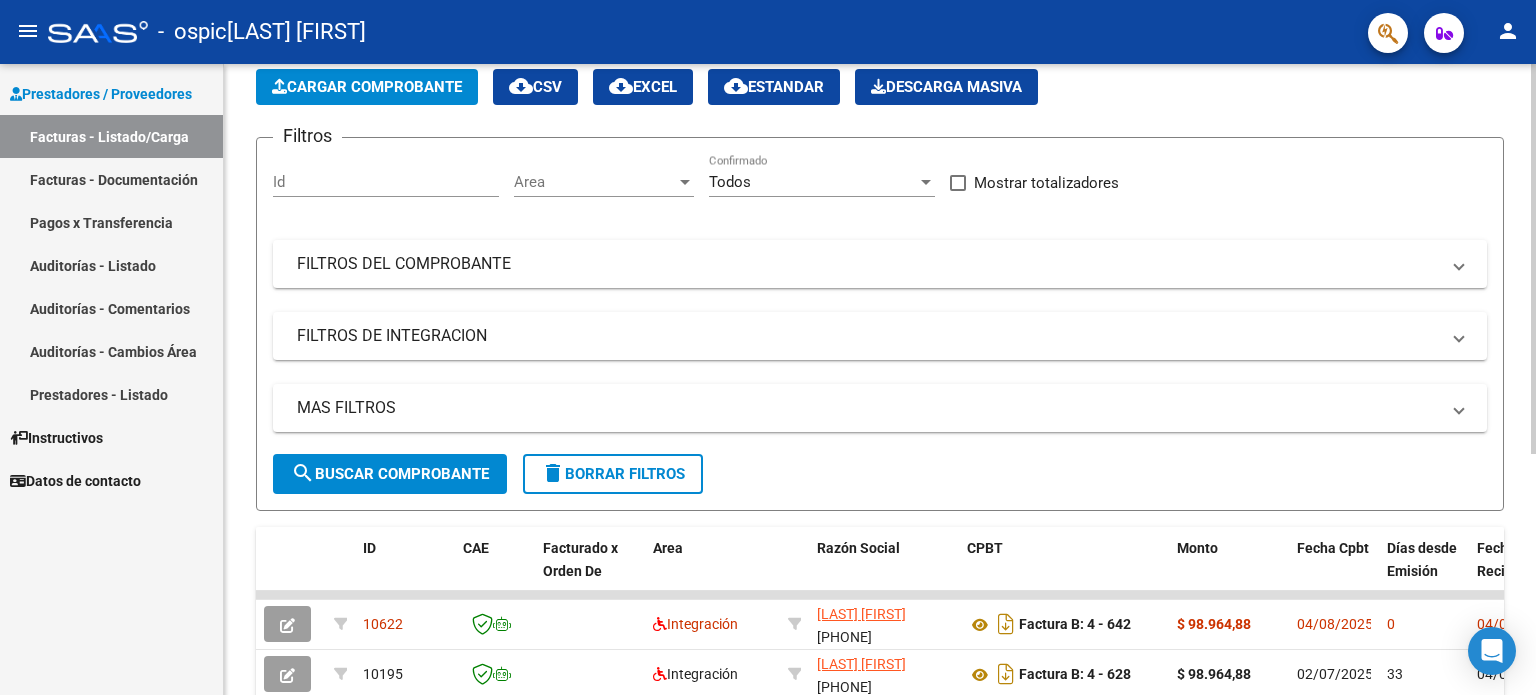 scroll, scrollTop: 0, scrollLeft: 0, axis: both 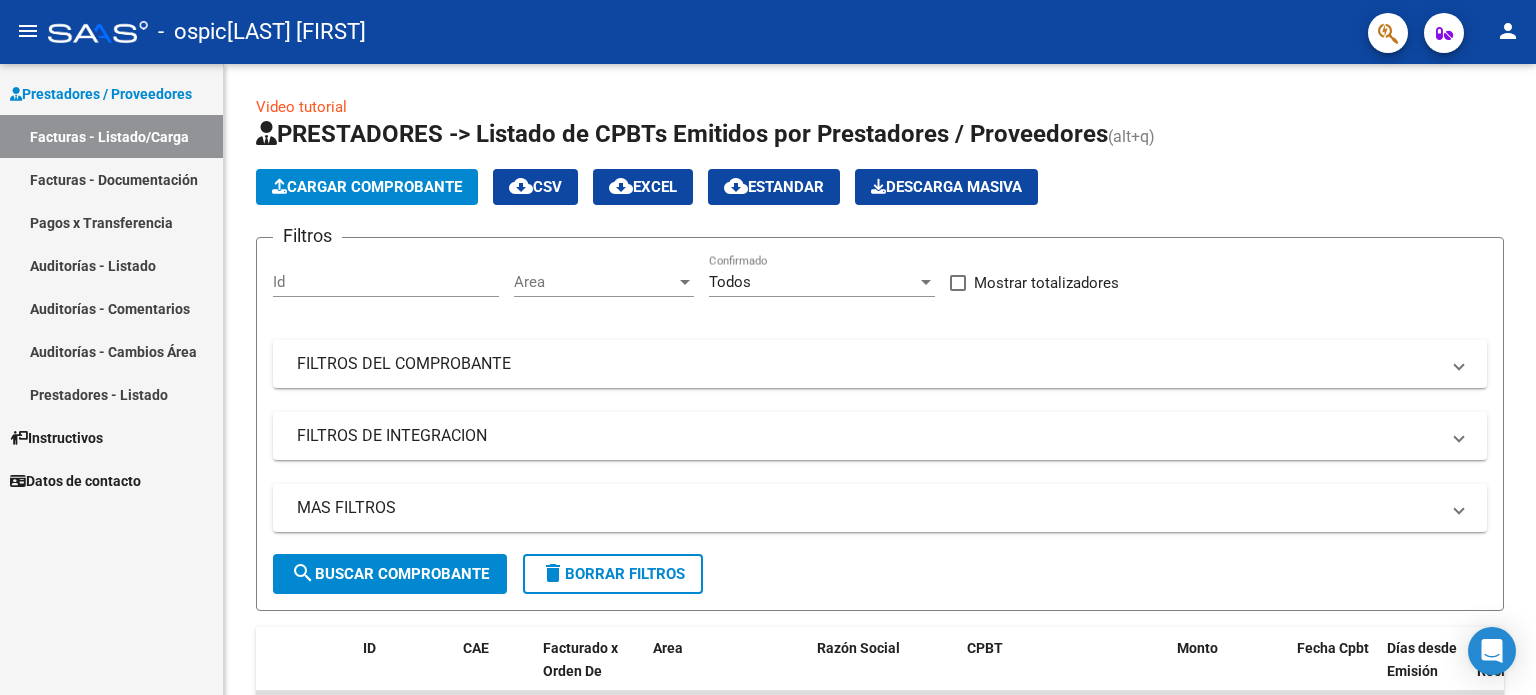 click on "person" 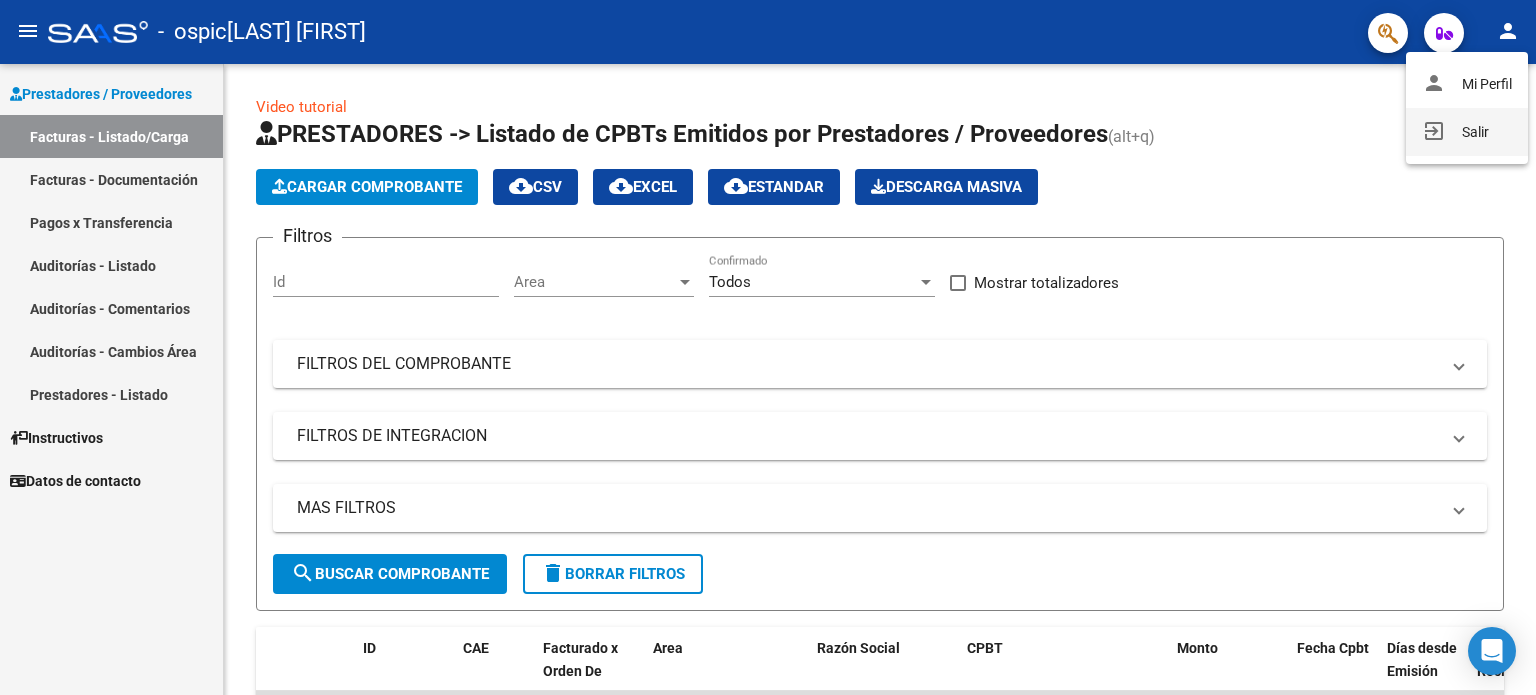 click on "exit_to_app  Salir" at bounding box center (1467, 132) 